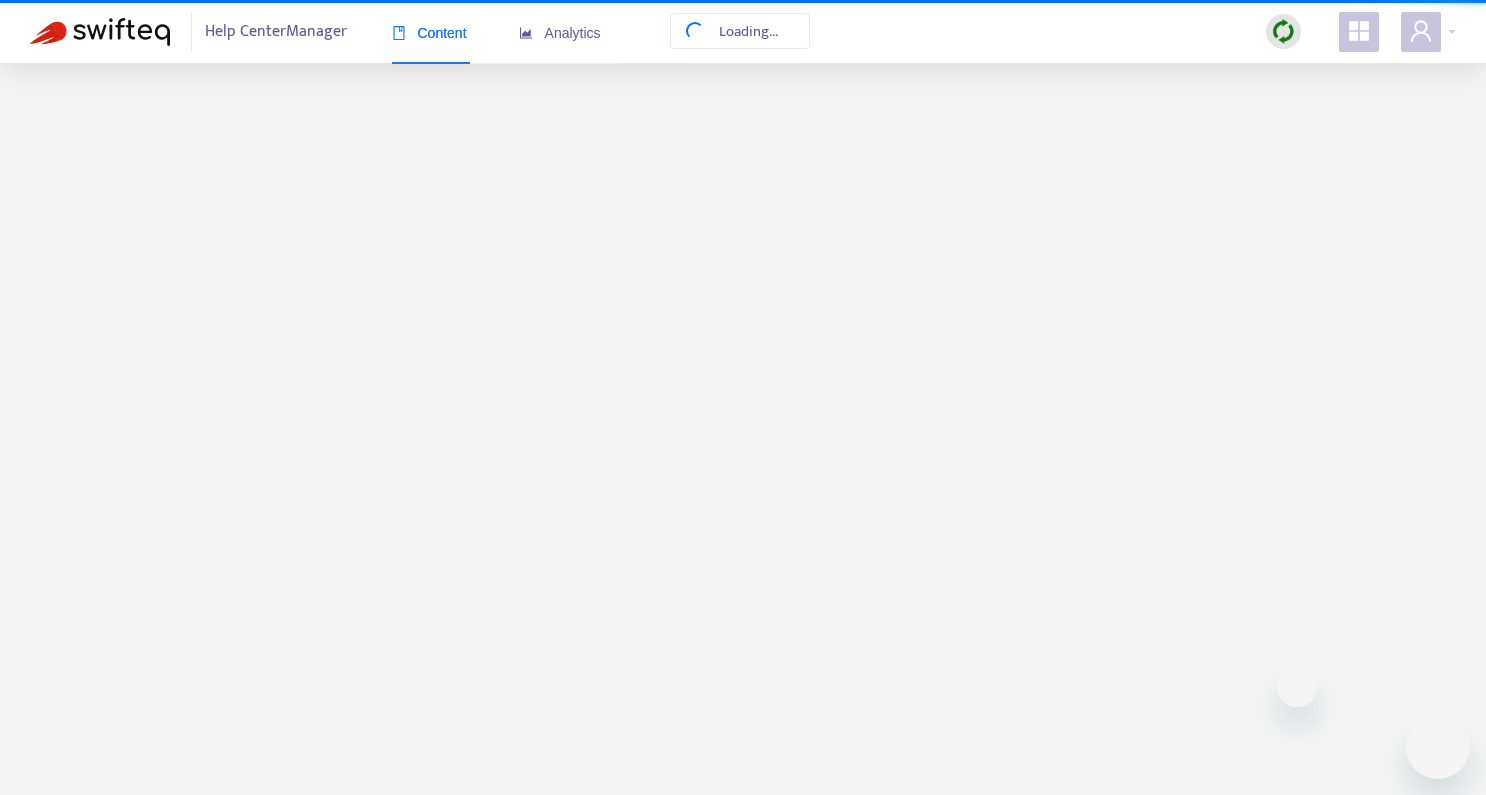 scroll, scrollTop: 0, scrollLeft: 0, axis: both 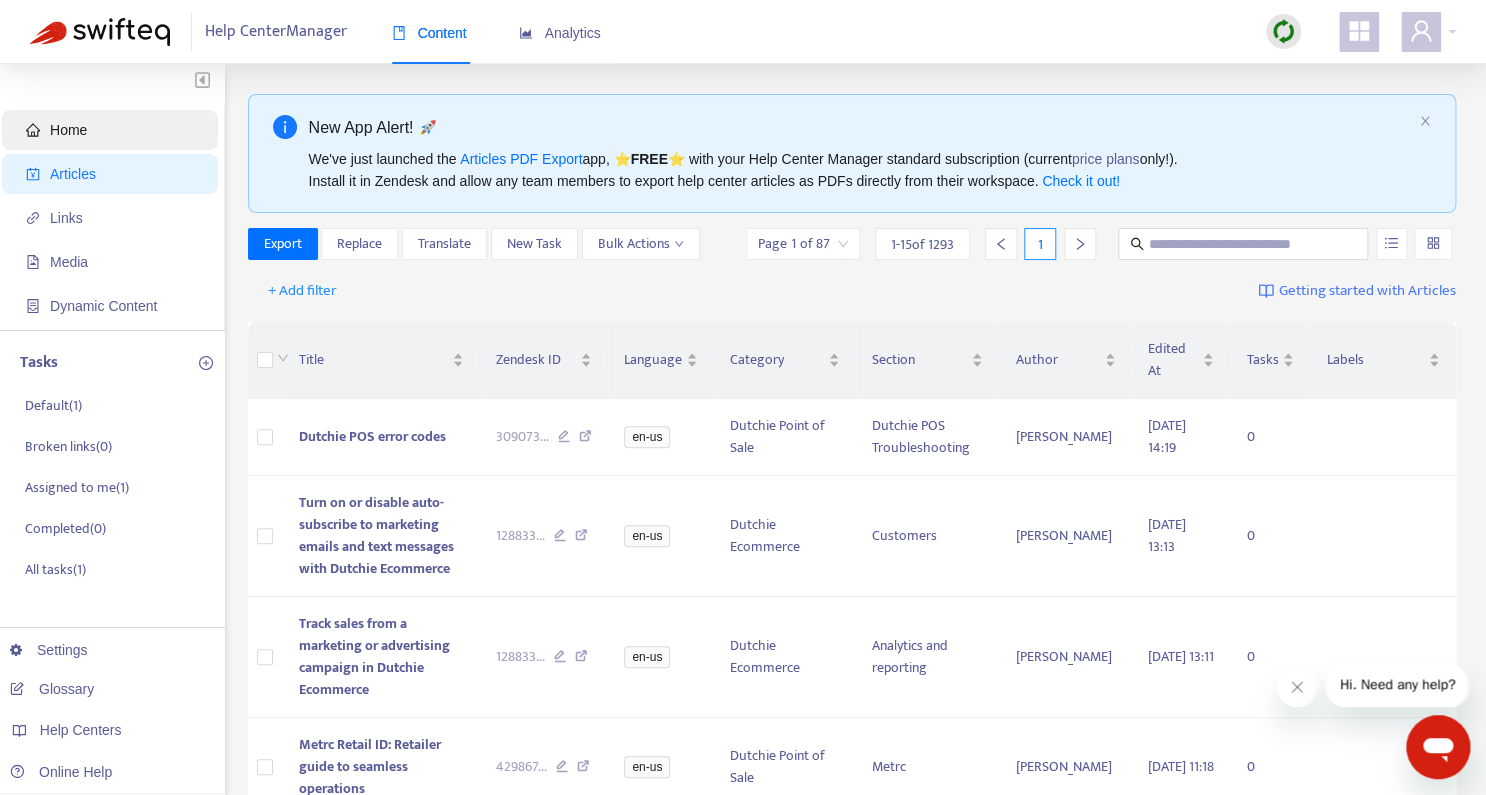 click on "Home" at bounding box center [114, 130] 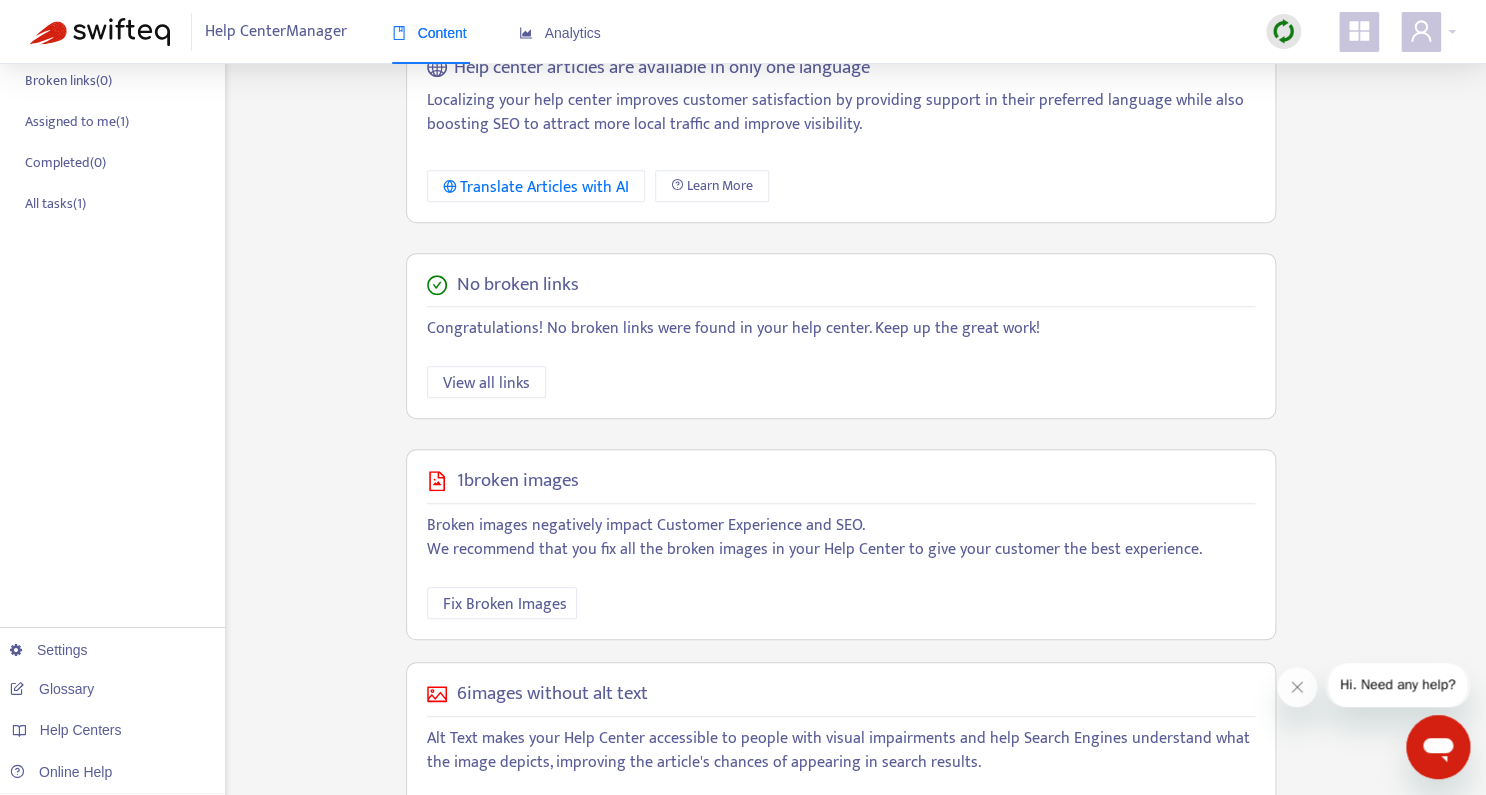 scroll, scrollTop: 469, scrollLeft: 0, axis: vertical 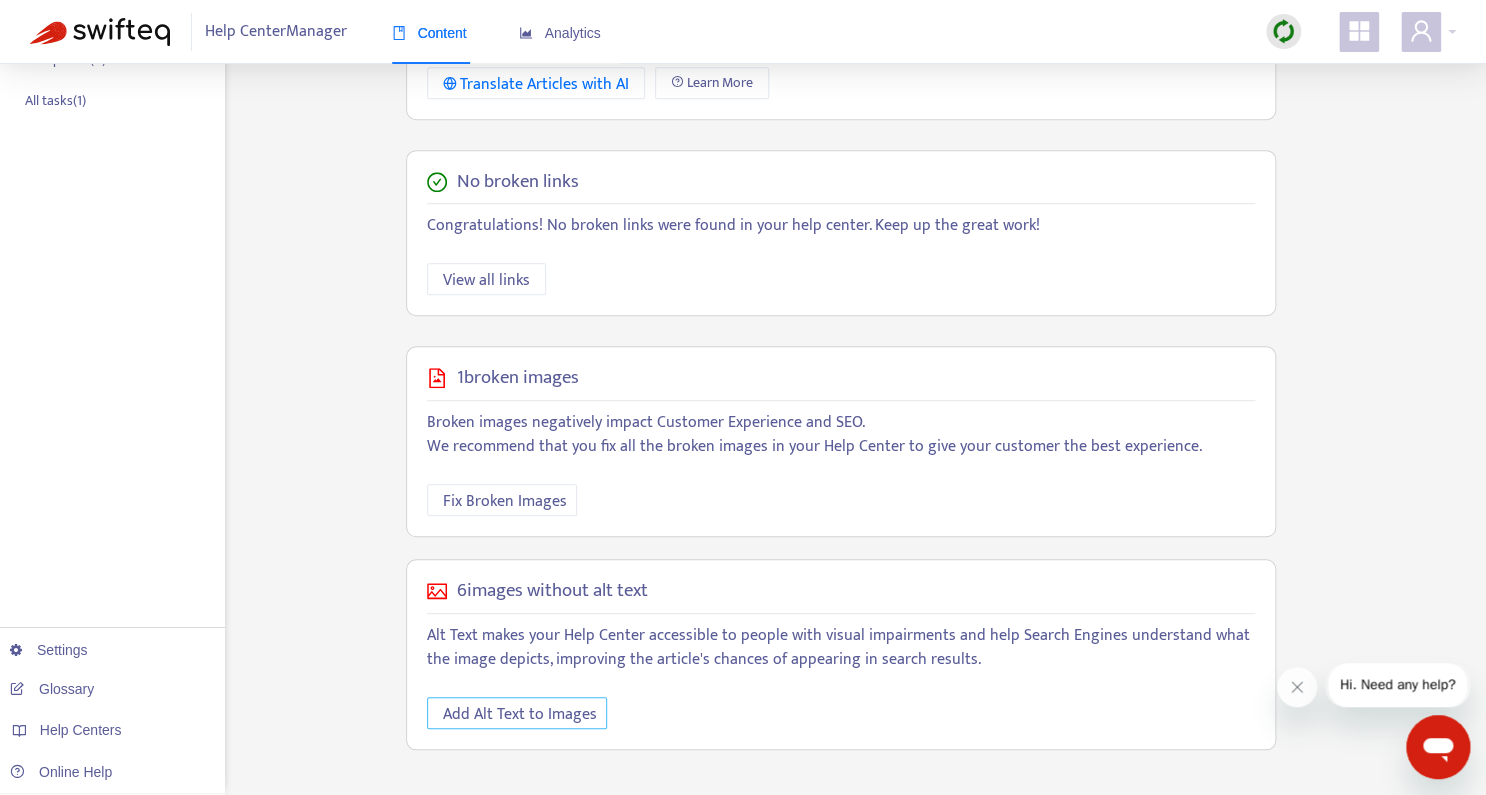 click on "Add Alt Text to Images" at bounding box center [520, 714] 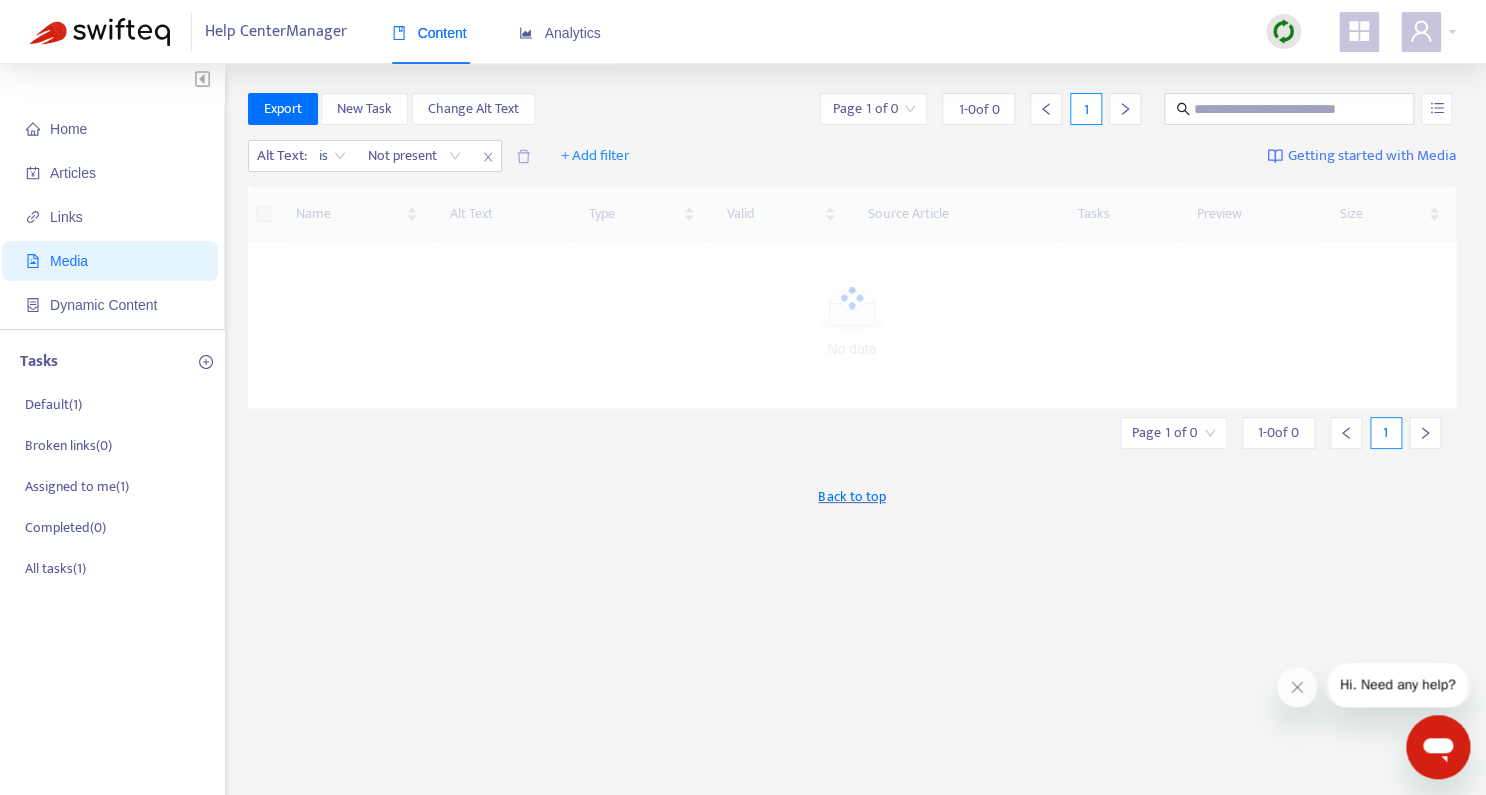 scroll, scrollTop: 0, scrollLeft: 0, axis: both 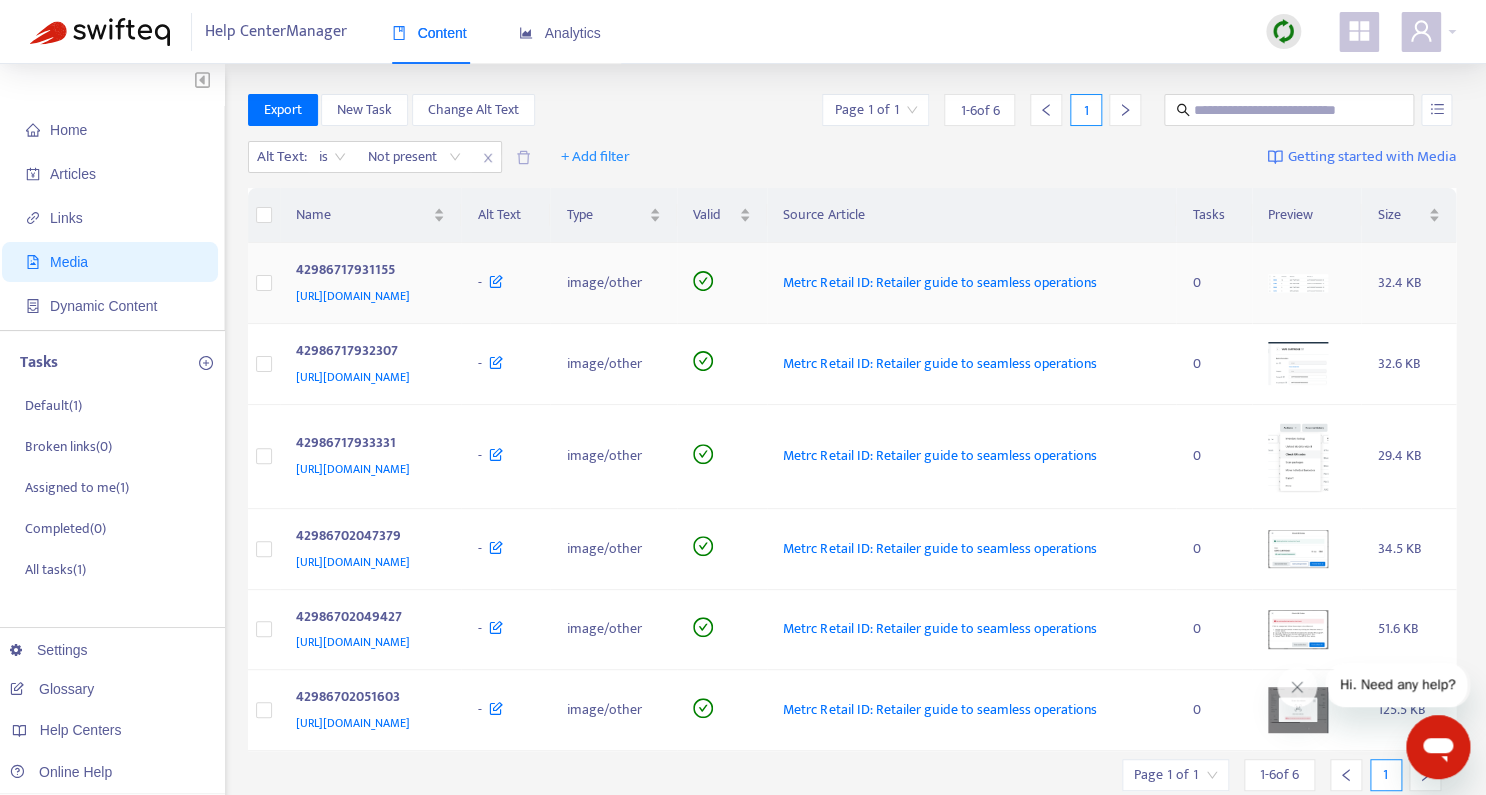 click at bounding box center (1298, 283) 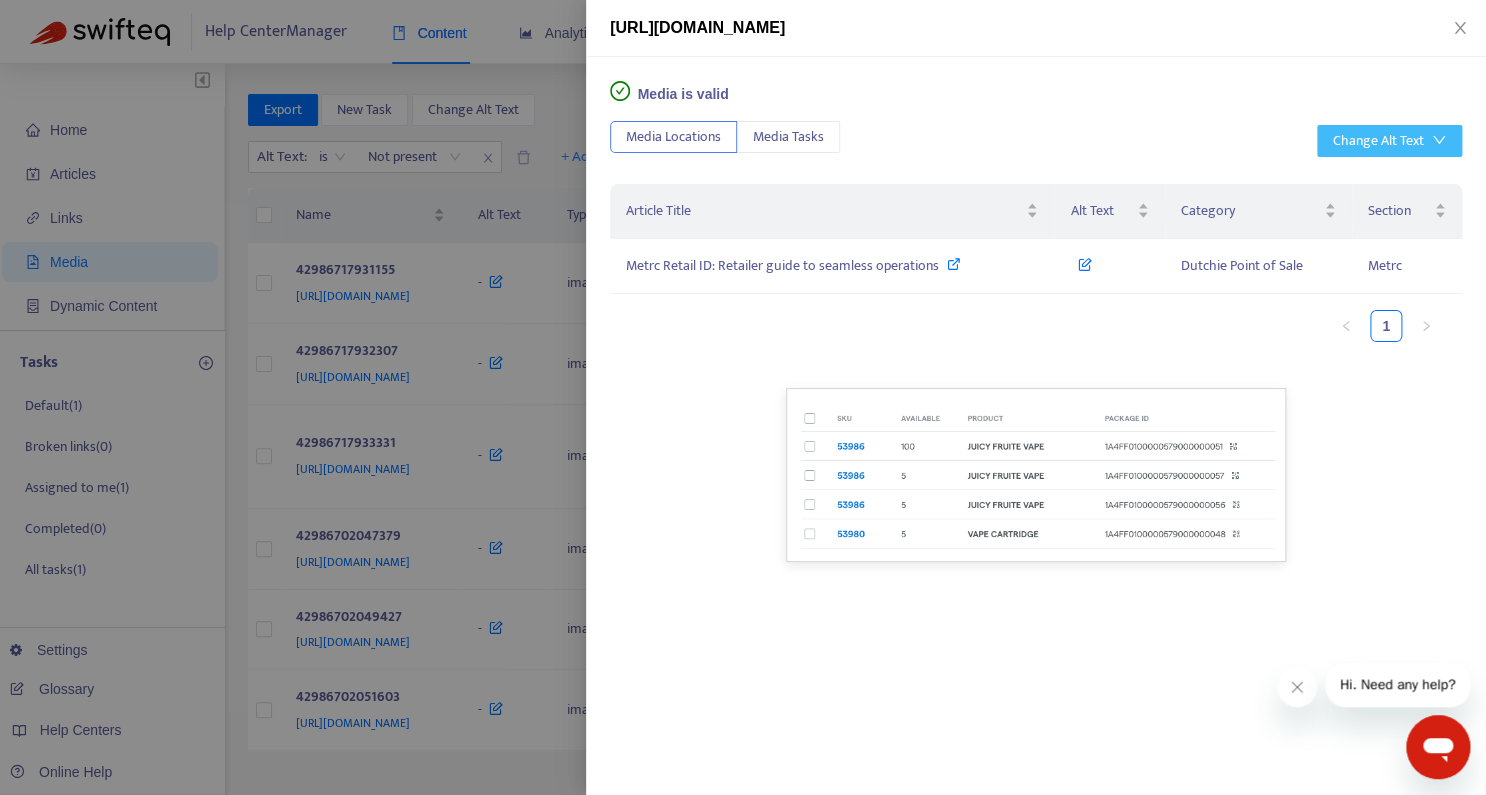 click on "Change Alt Text" at bounding box center (1378, 141) 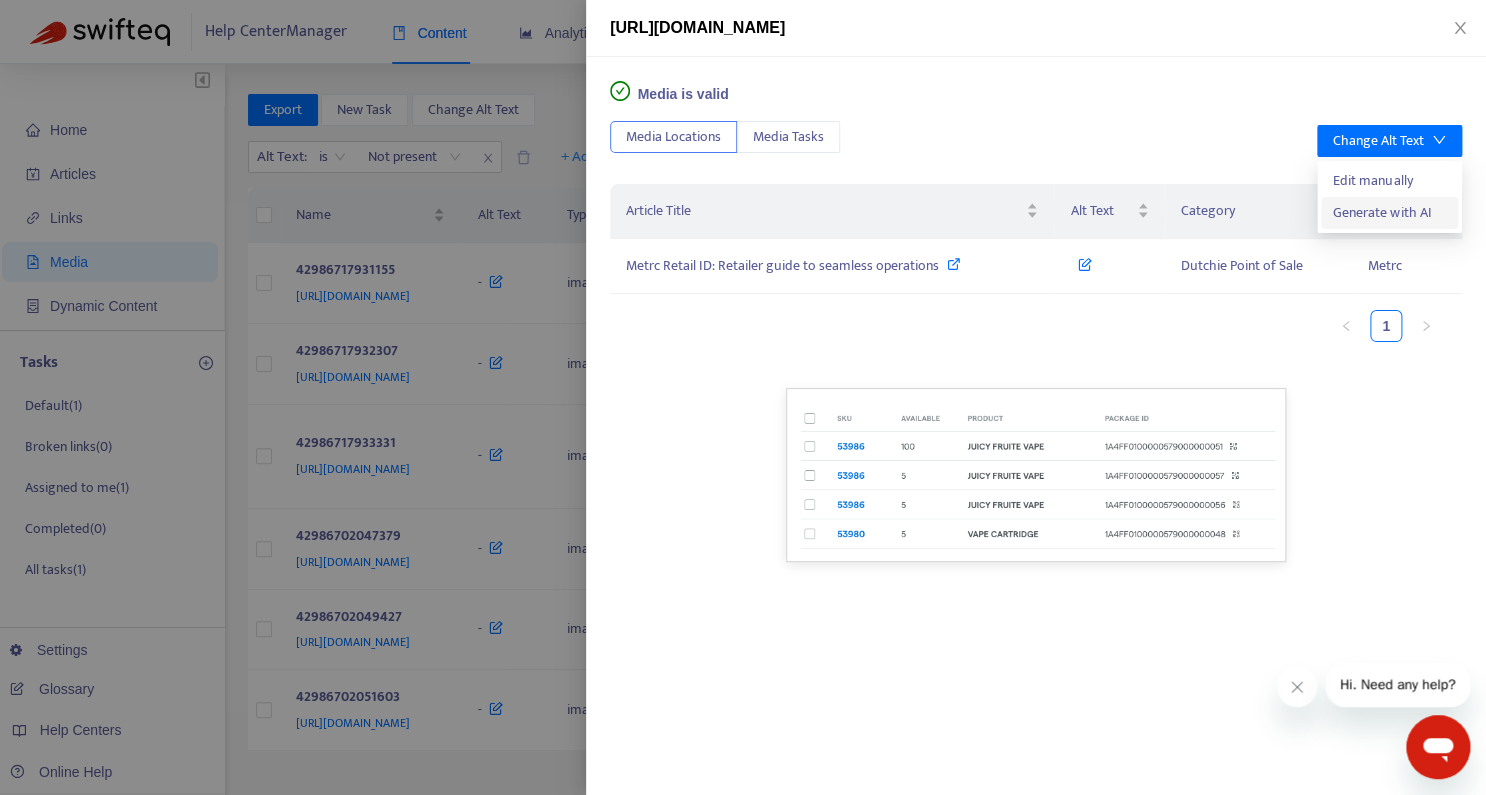 click on "Generate with AI" at bounding box center [1389, 213] 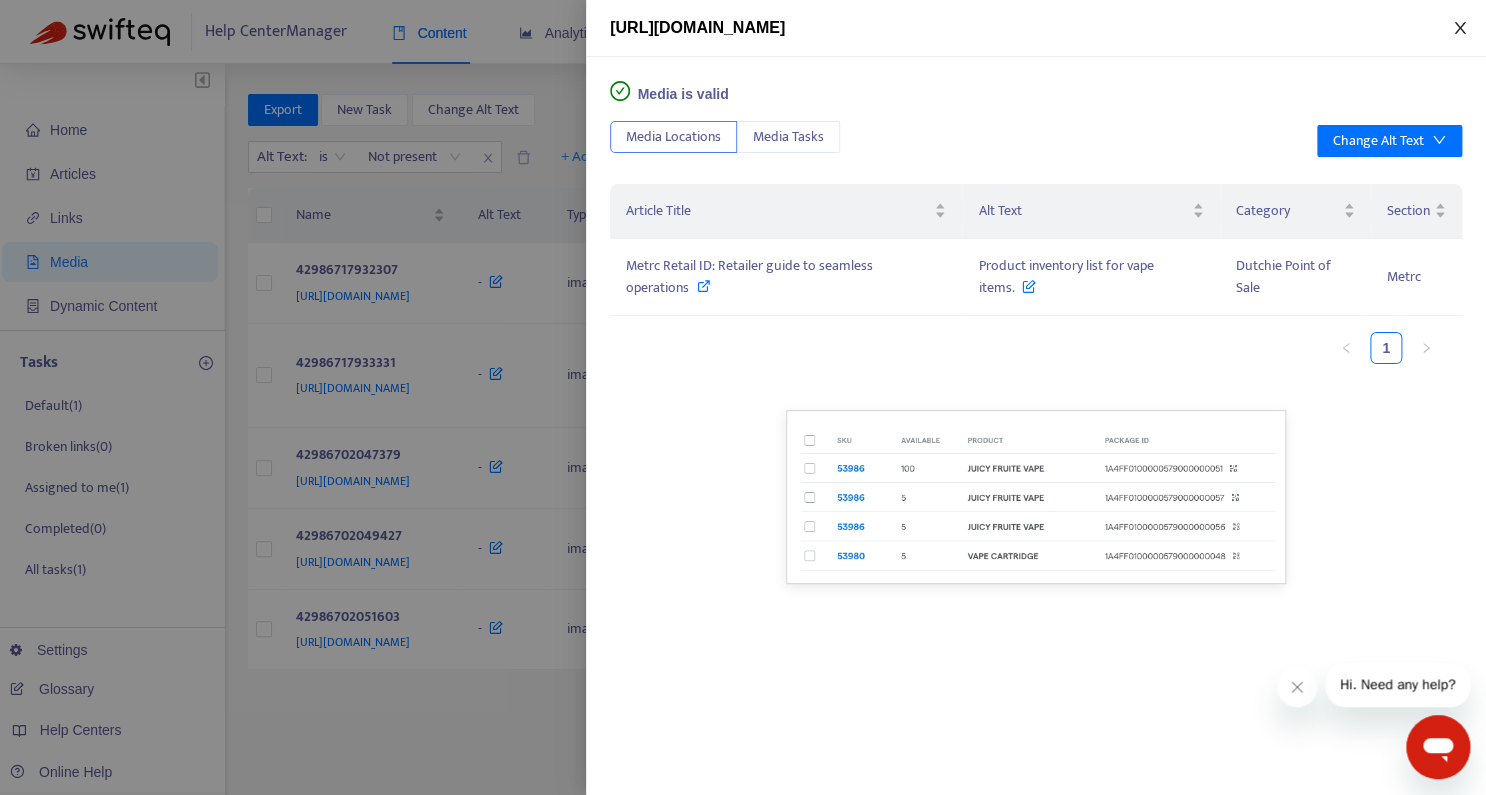 click 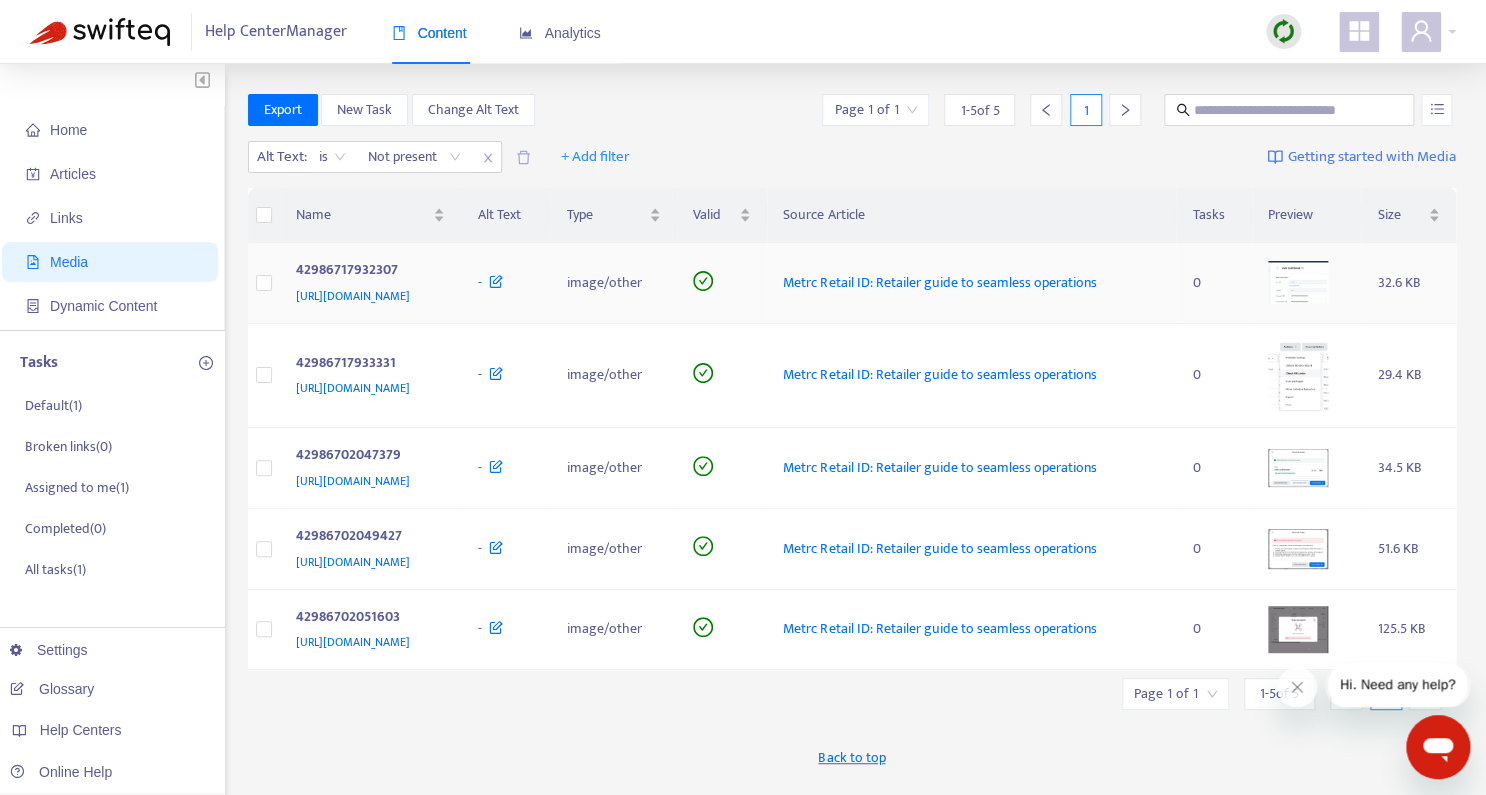 click at bounding box center (1298, 282) 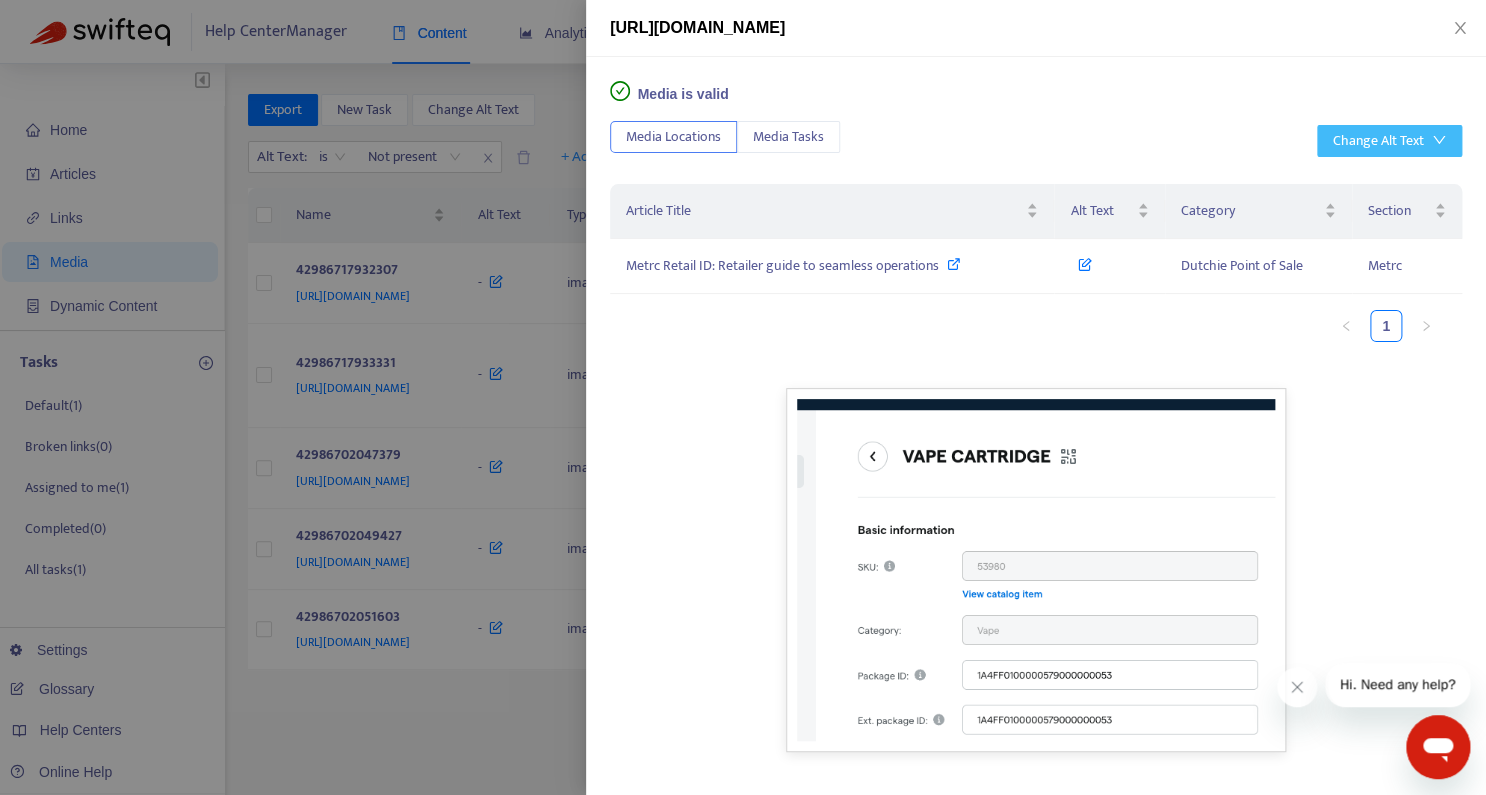 click on "Change Alt Text" at bounding box center [1378, 141] 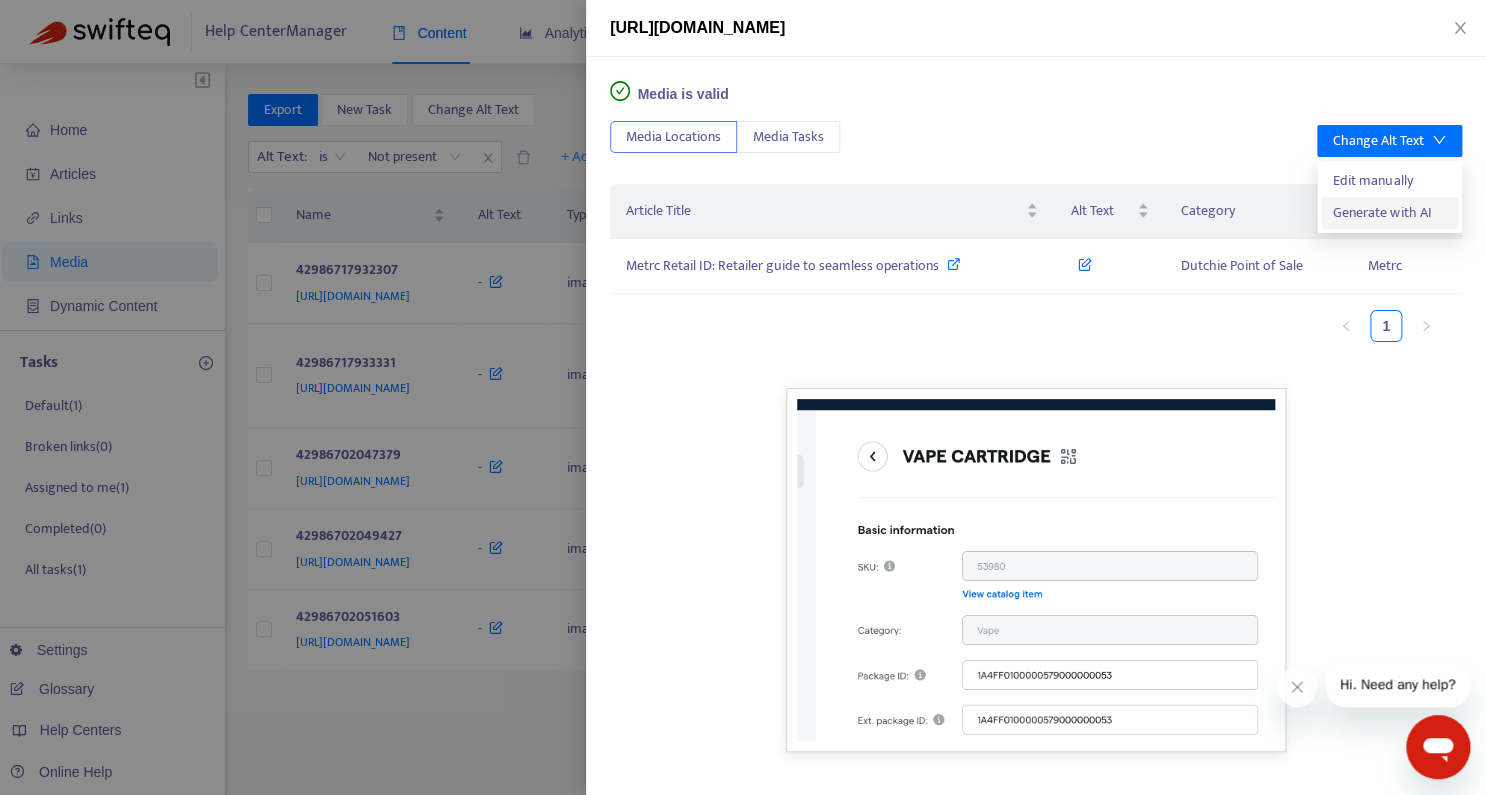 click on "Generate with AI" at bounding box center [1389, 213] 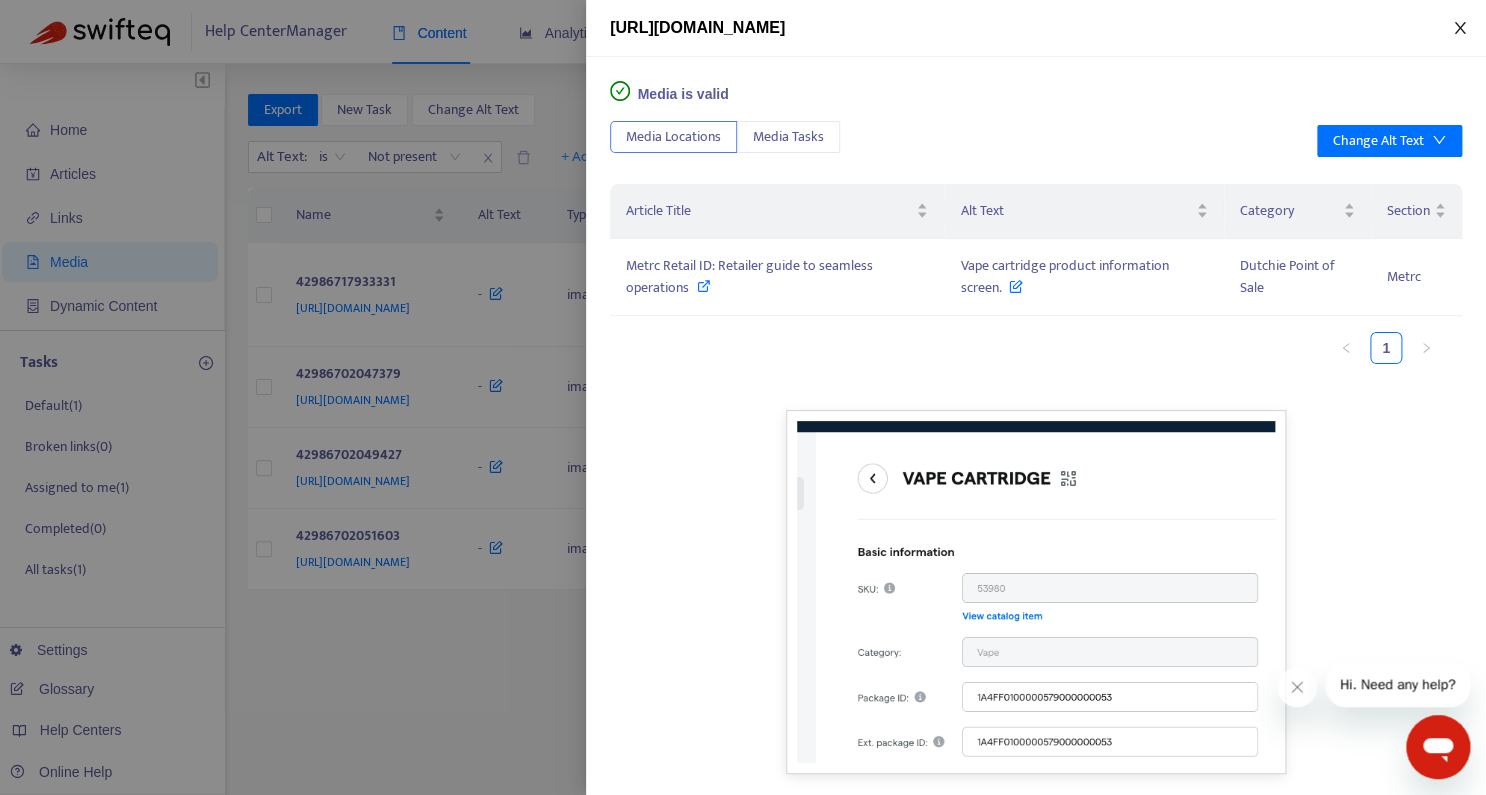 click at bounding box center [1460, 28] 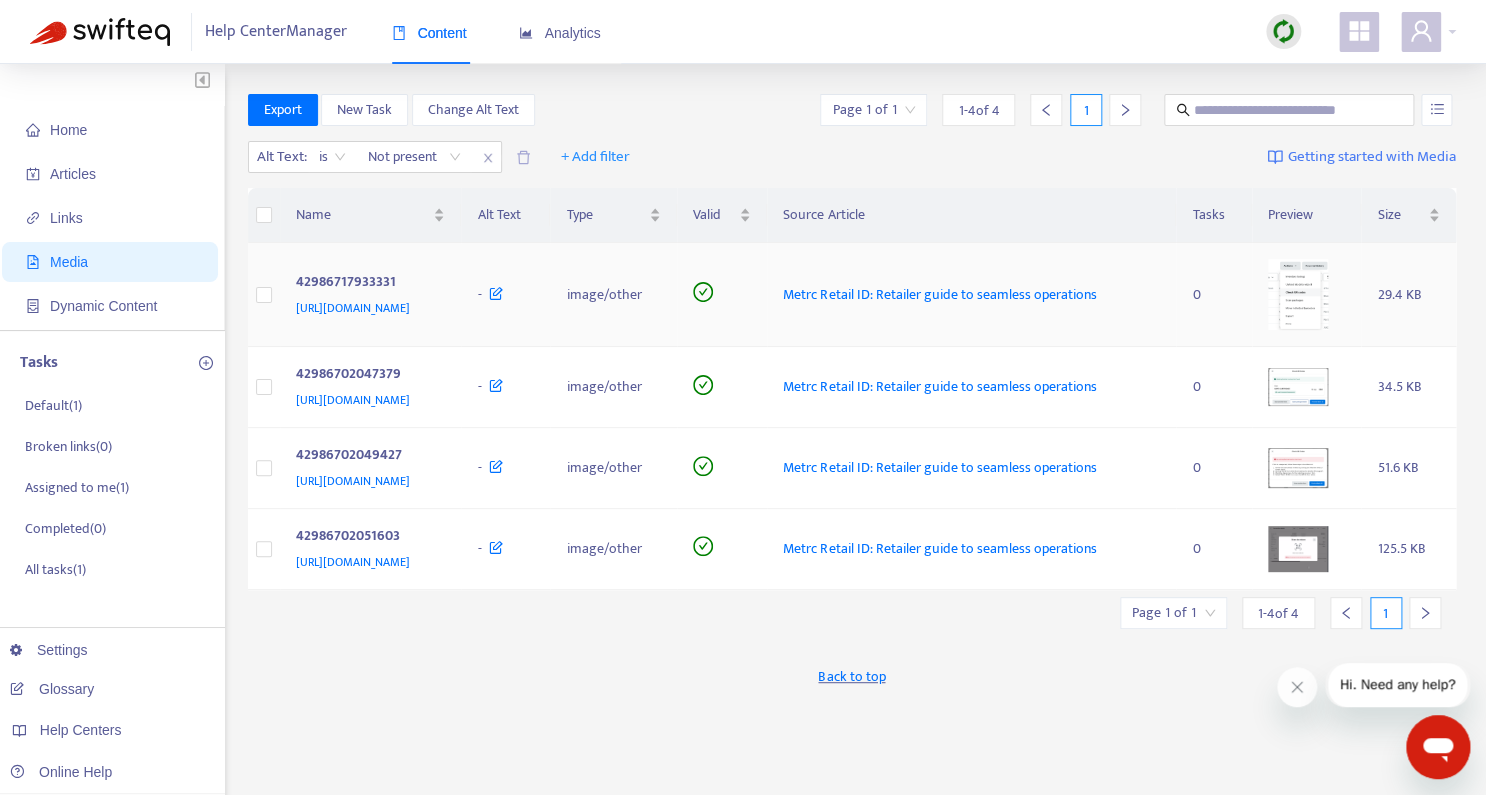 click at bounding box center (1298, 294) 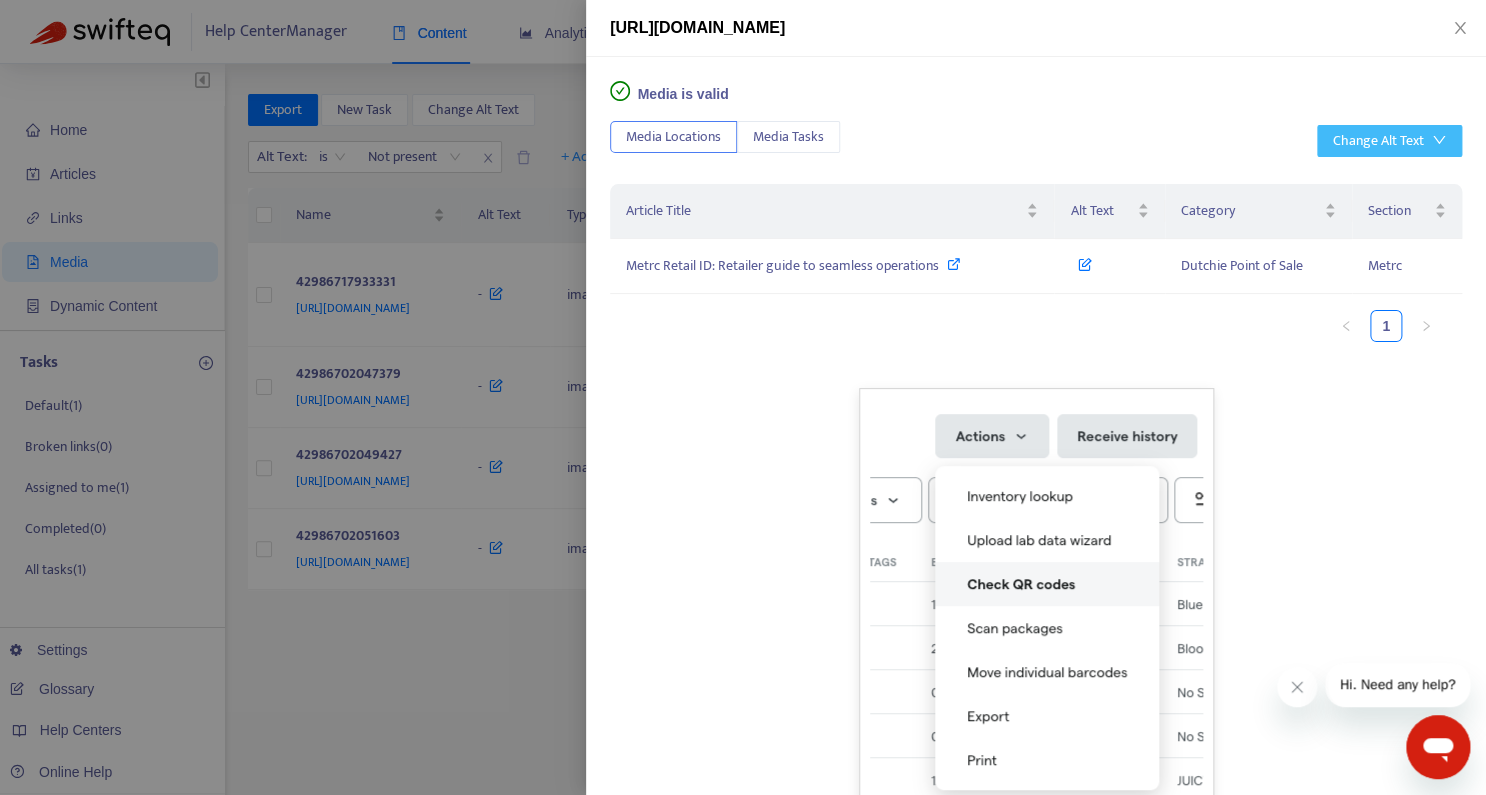 click on "Change Alt Text" at bounding box center [1378, 141] 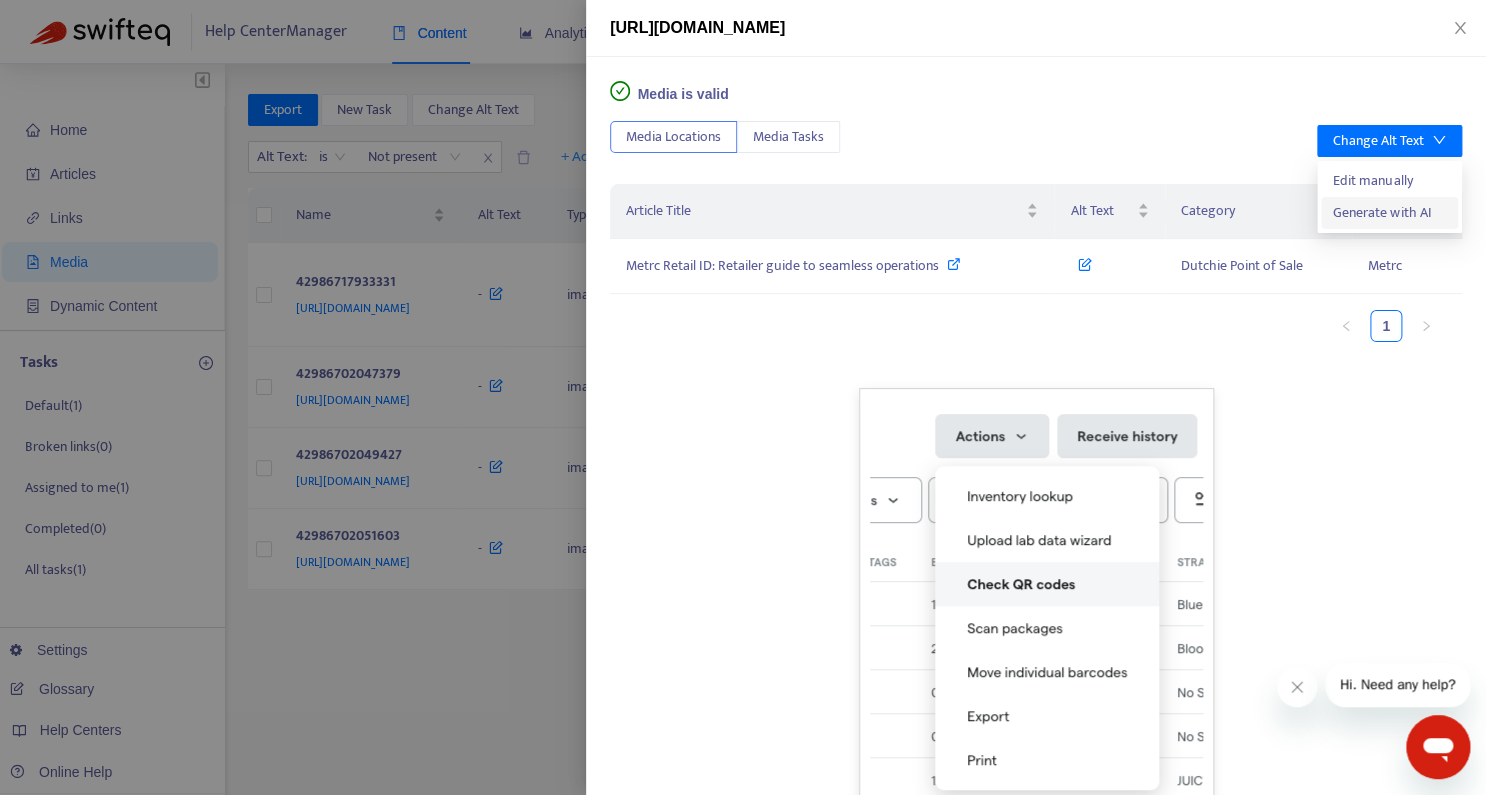 click on "Generate with AI" at bounding box center [1389, 213] 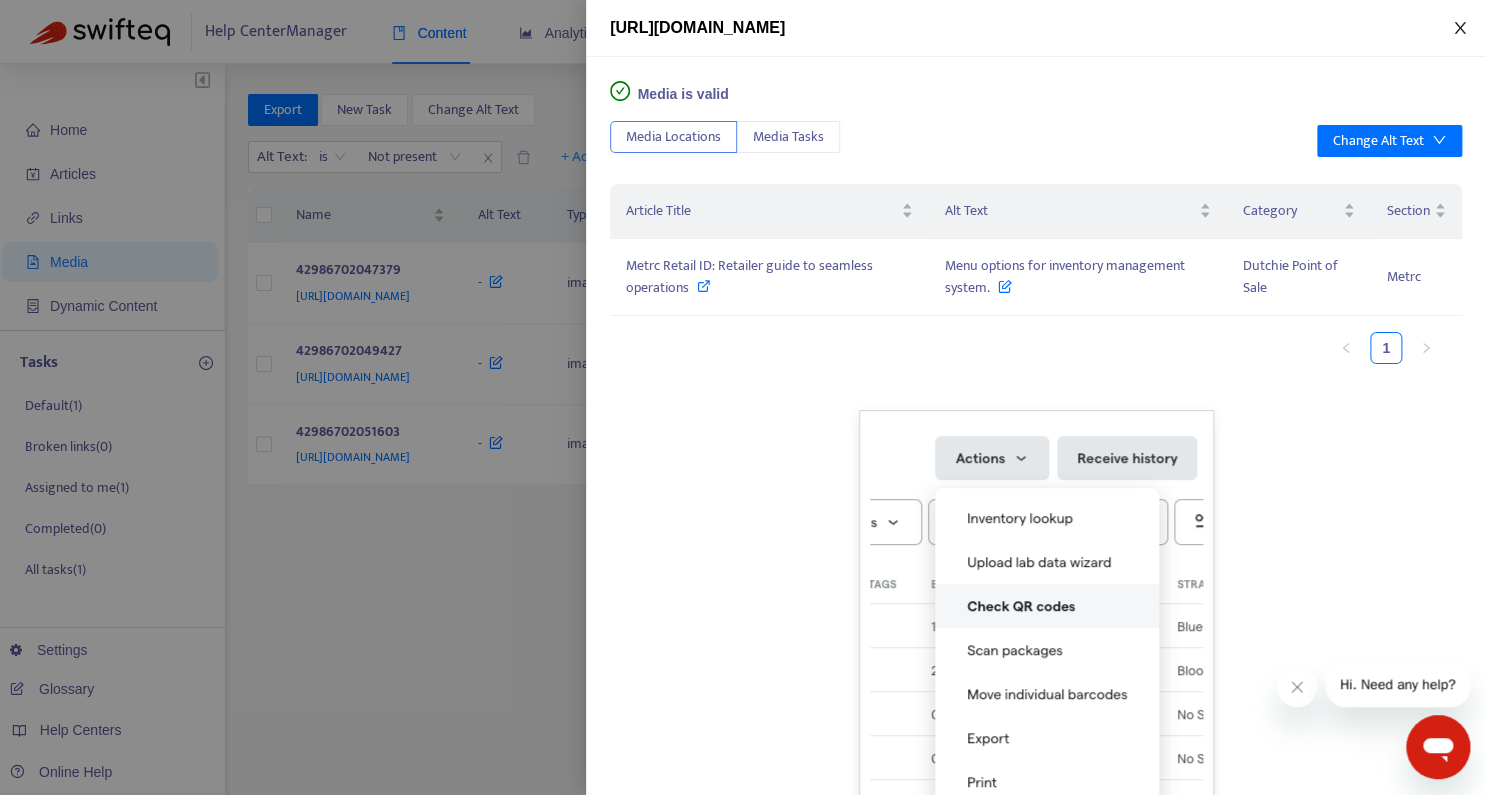 click 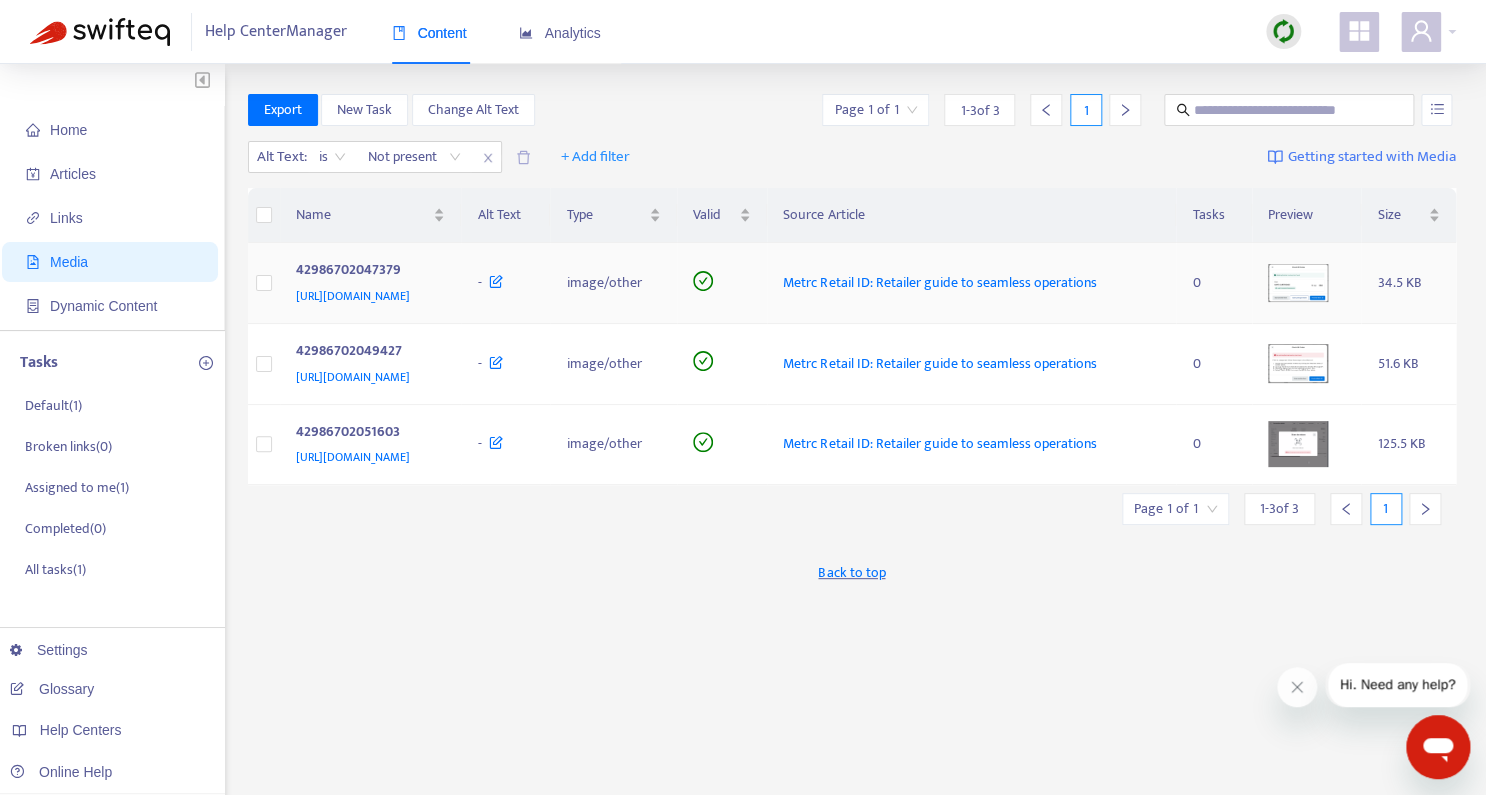click at bounding box center [1298, 283] 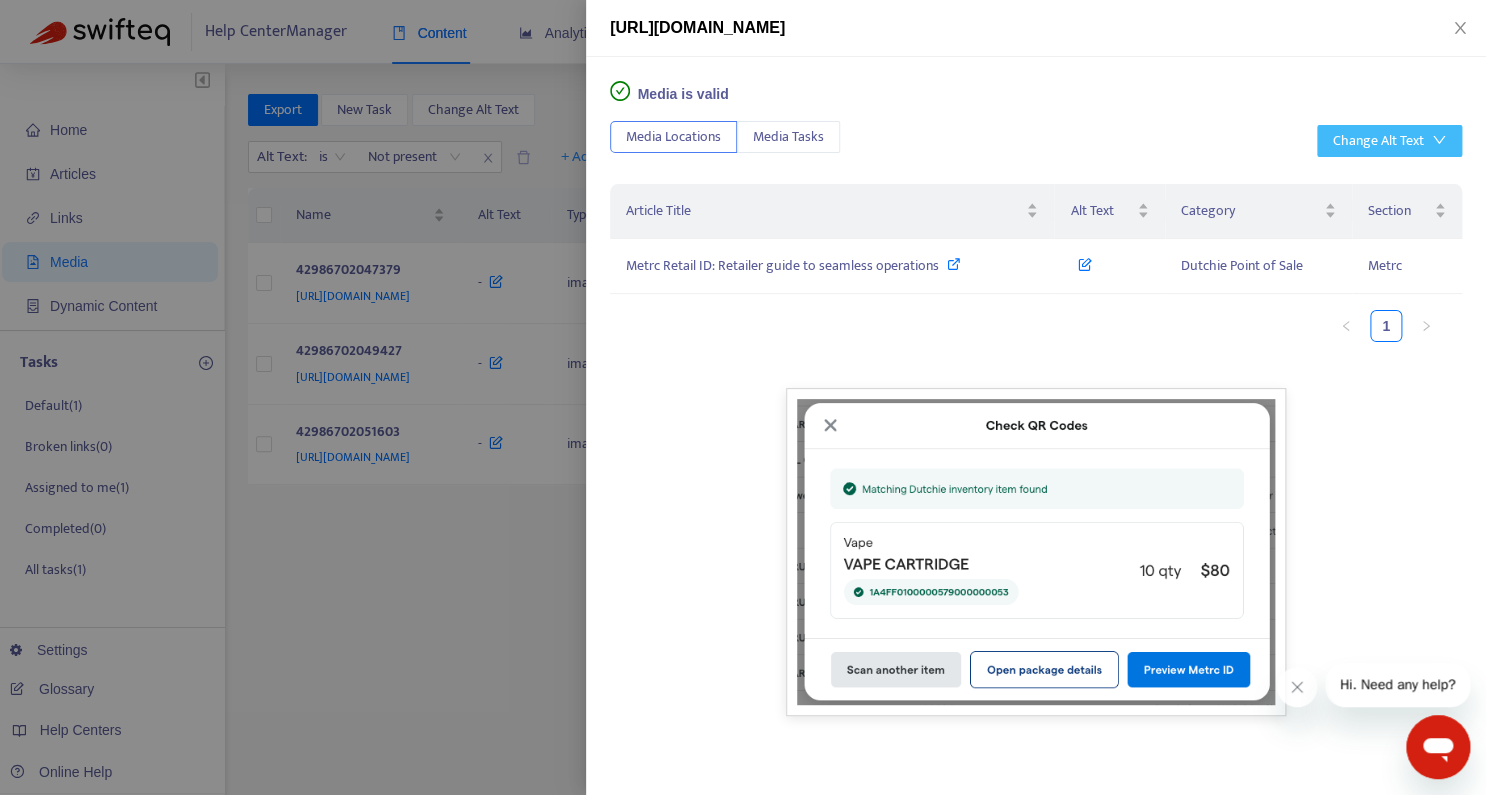 click on "Change Alt Text" at bounding box center (1378, 141) 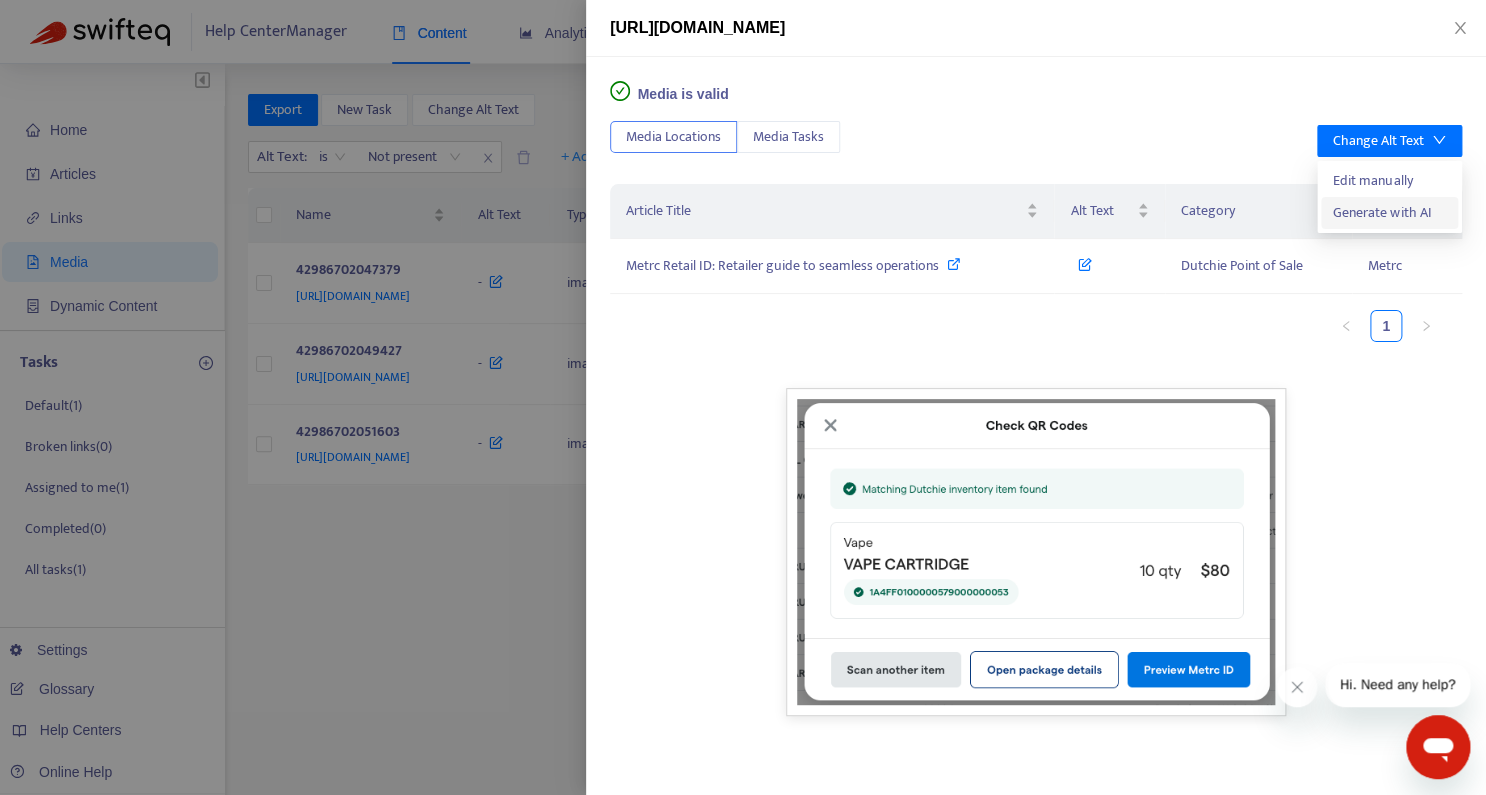 click on "Generate with AI" at bounding box center [1389, 213] 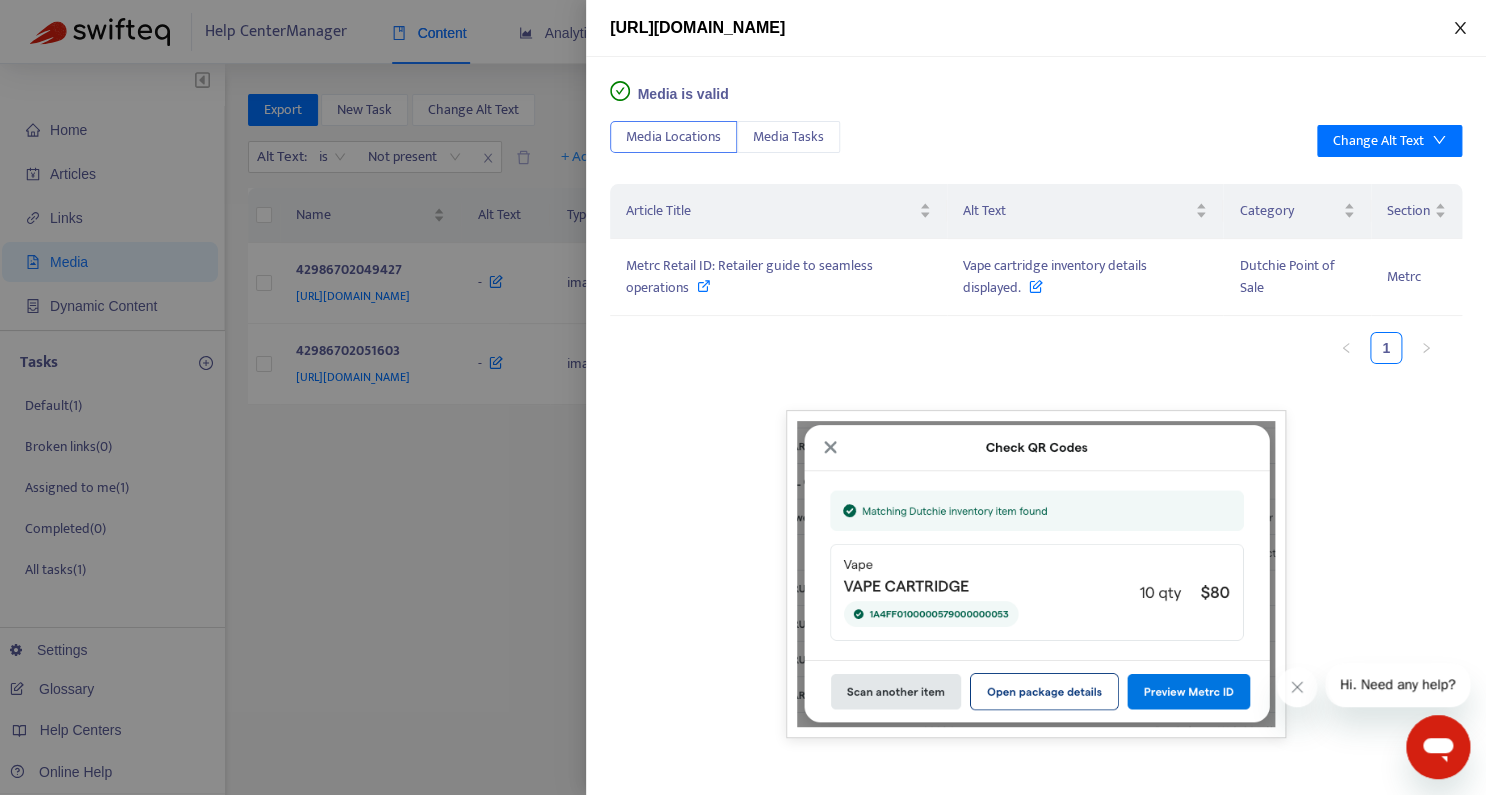 click 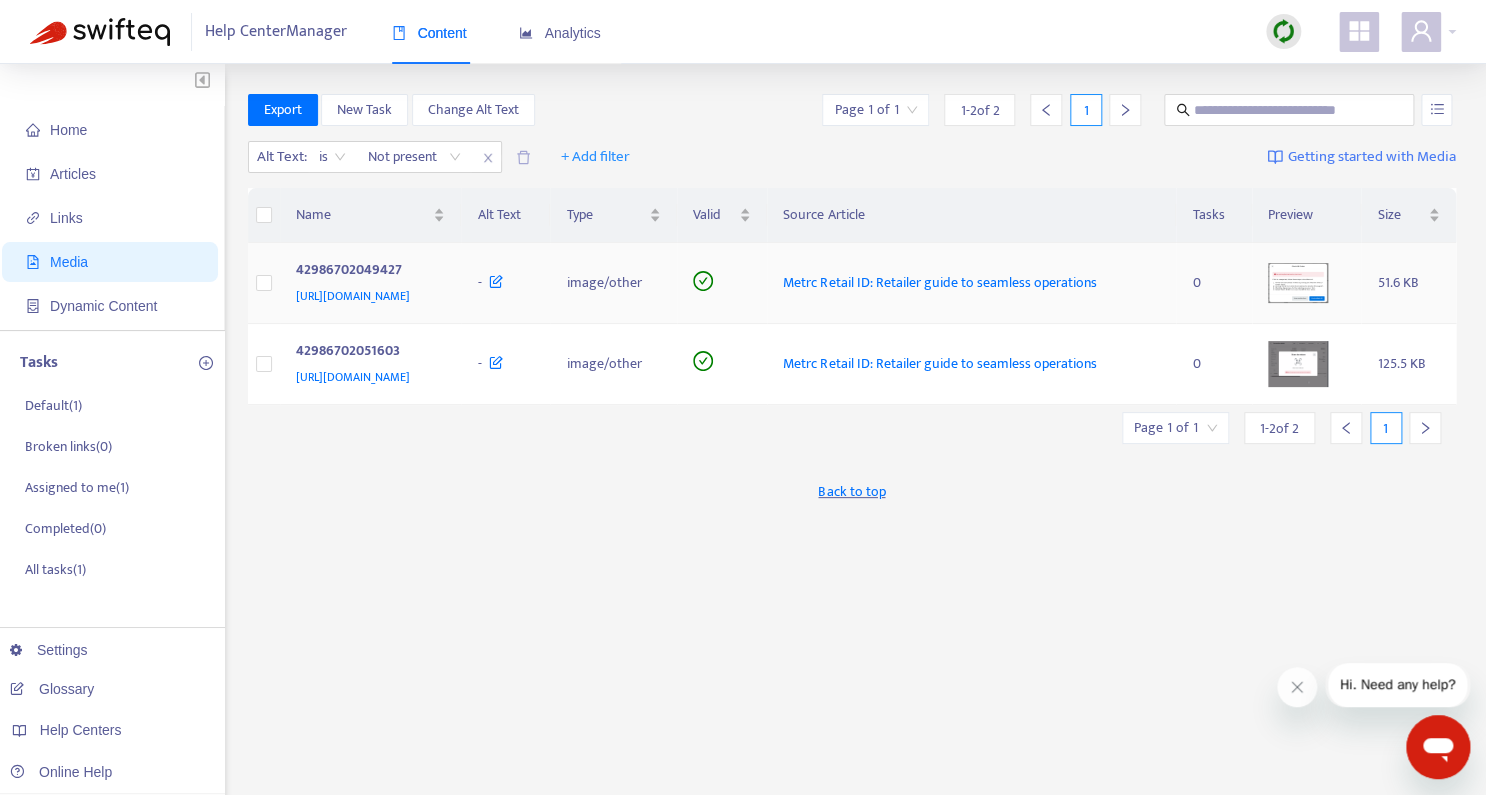 click at bounding box center [1298, 283] 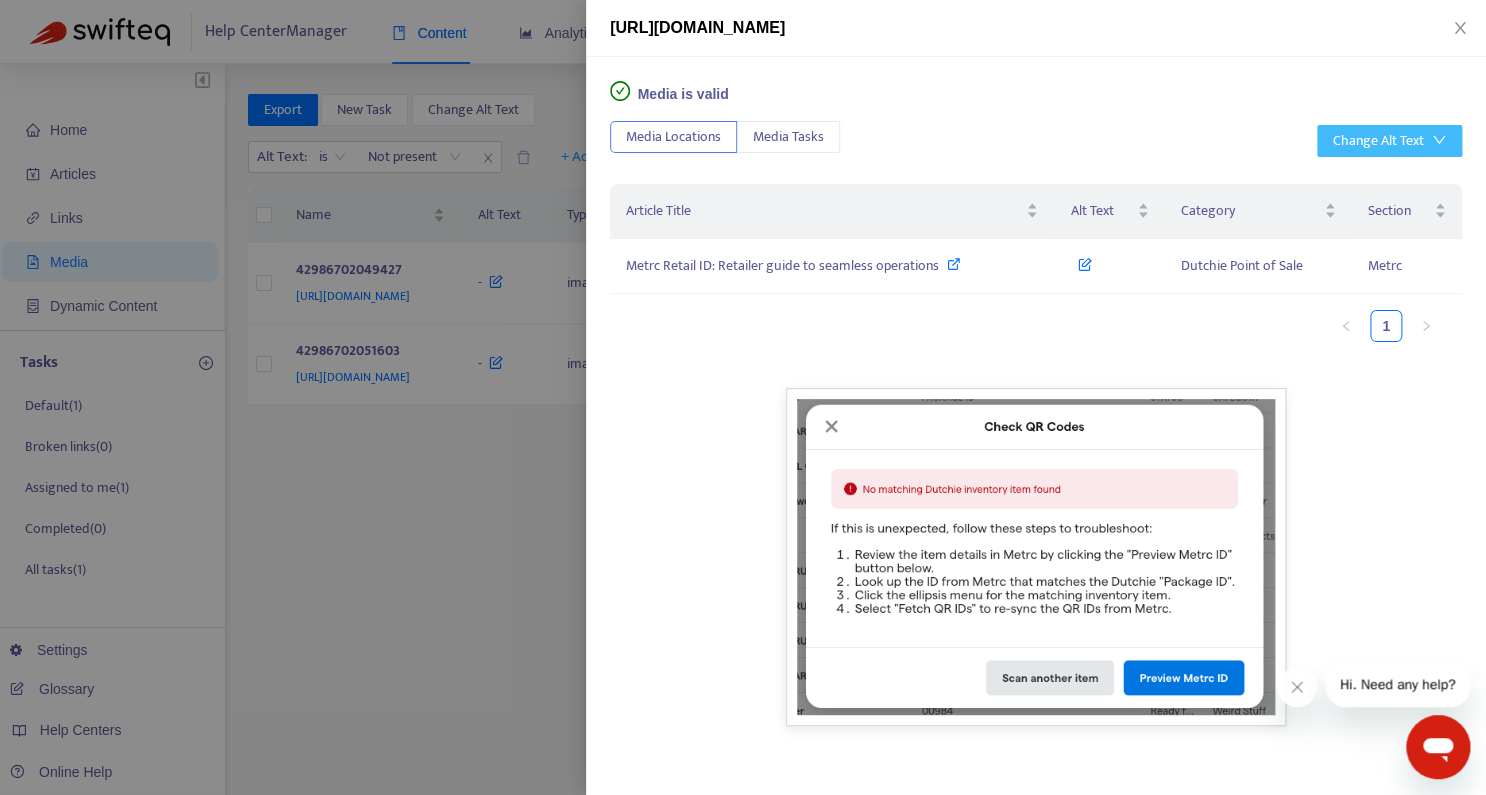 click on "Change Alt Text" at bounding box center (1378, 141) 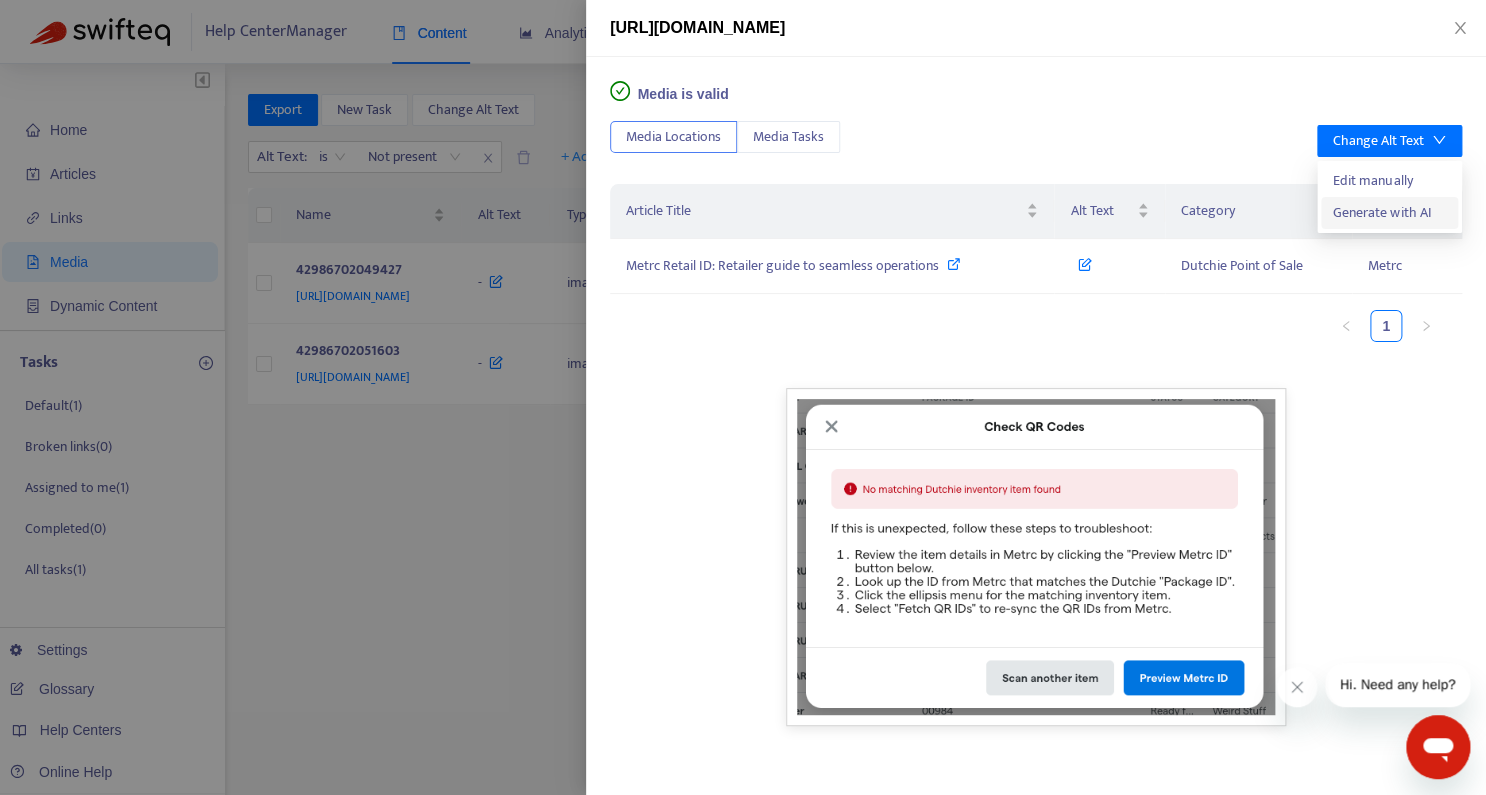 click on "Generate with AI" at bounding box center [1389, 213] 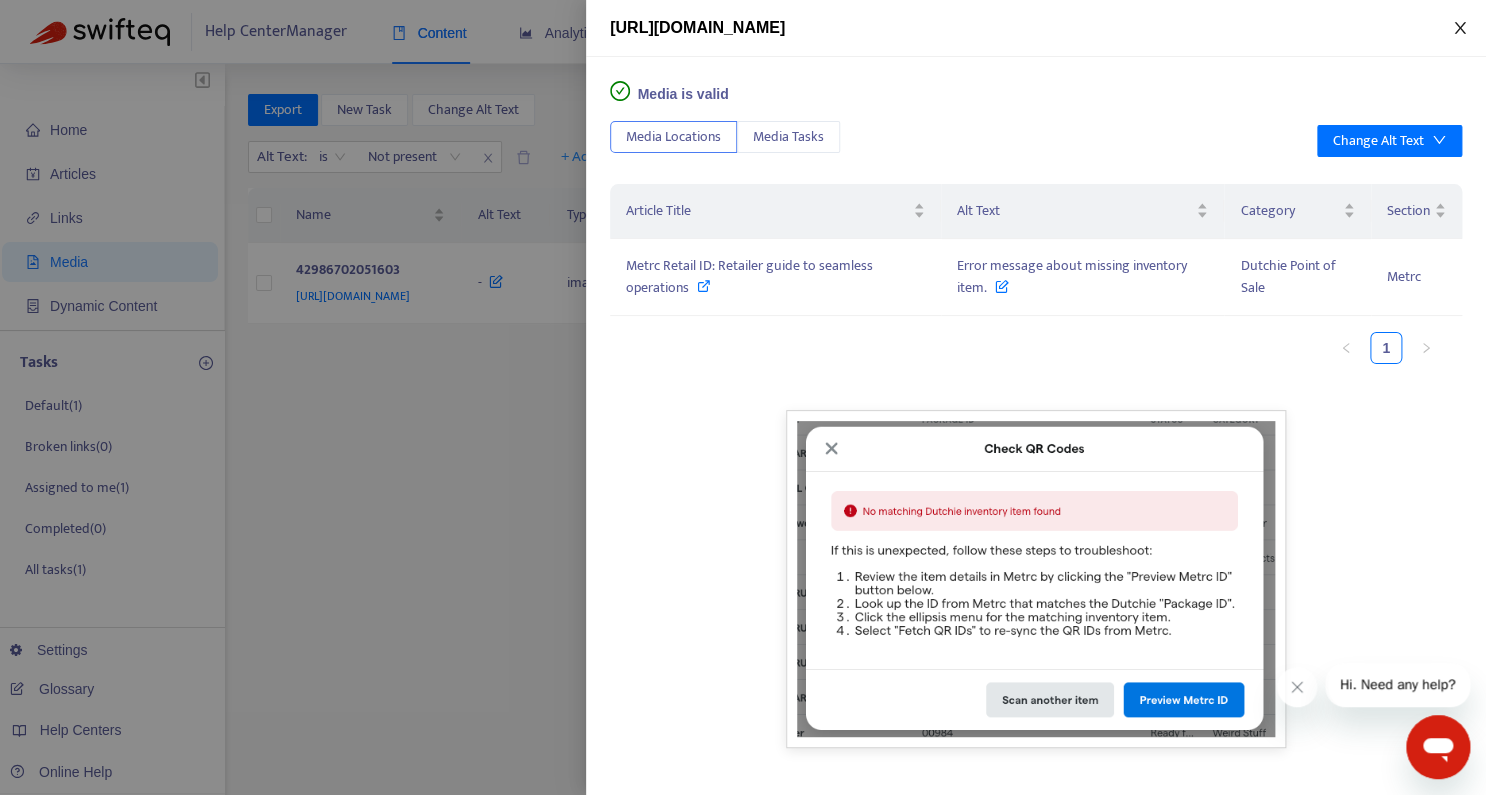 click 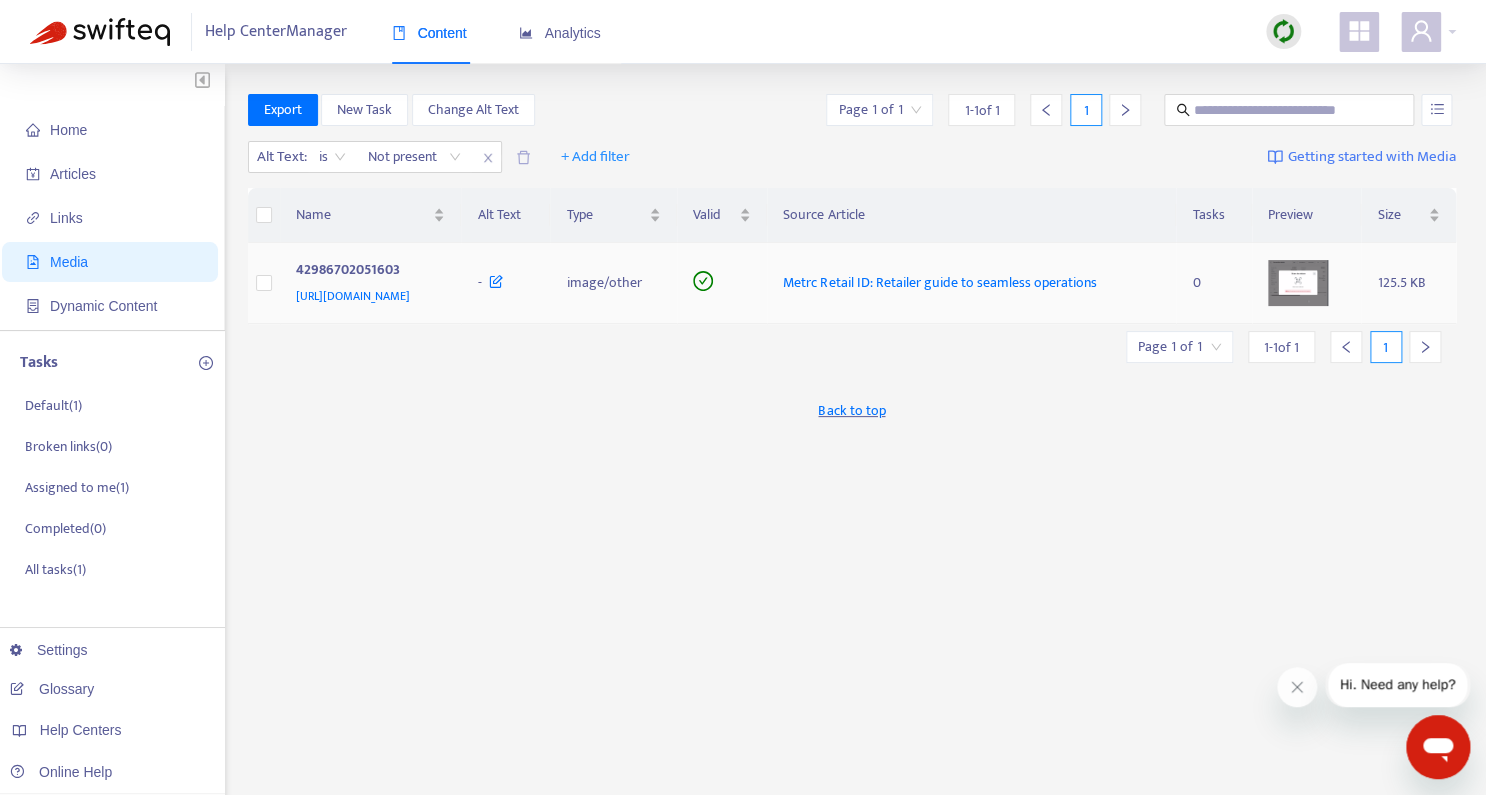 click at bounding box center (1298, 283) 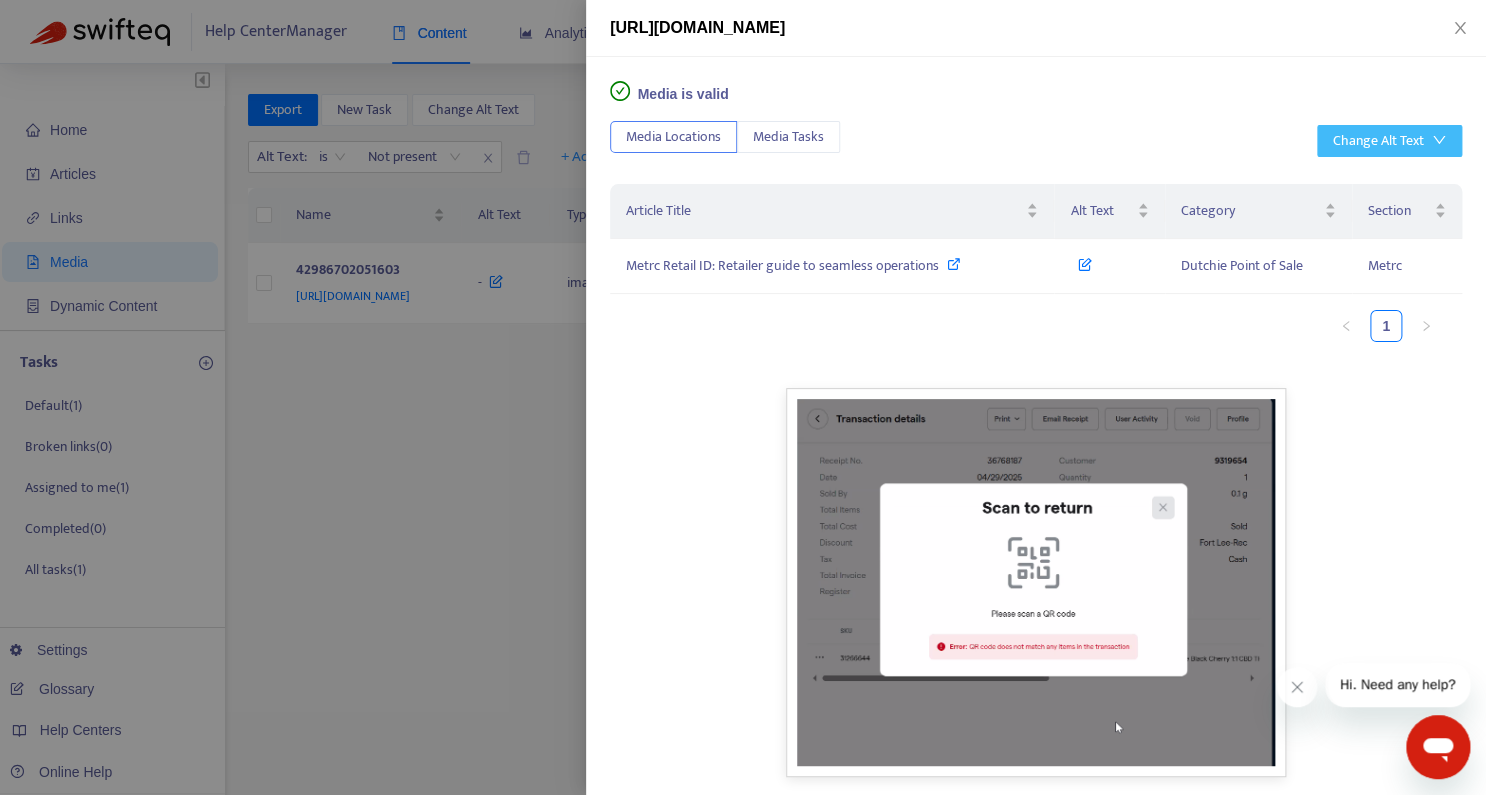 click on "Change Alt Text" at bounding box center (1389, 141) 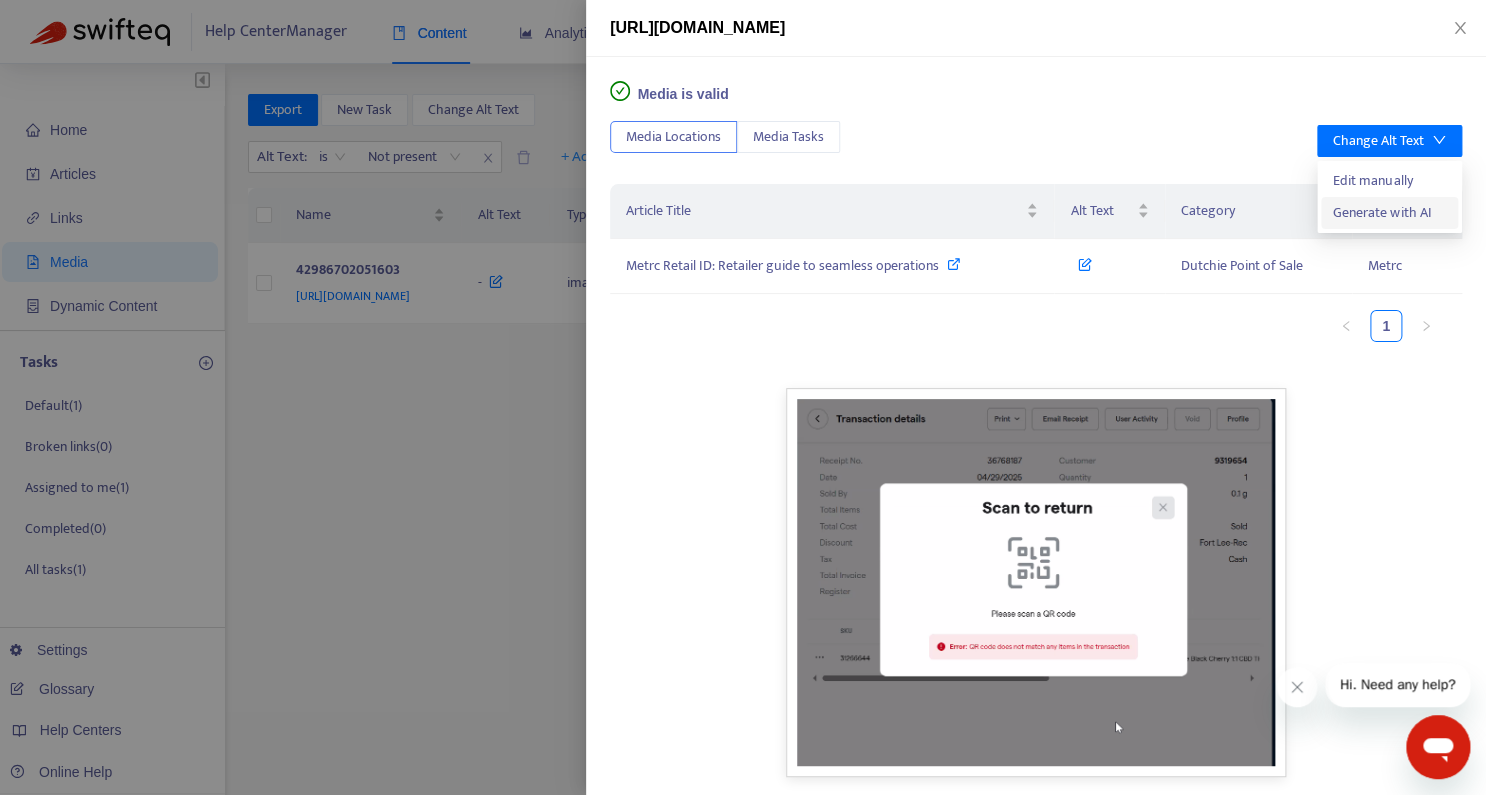 click on "Generate with AI" at bounding box center (1389, 213) 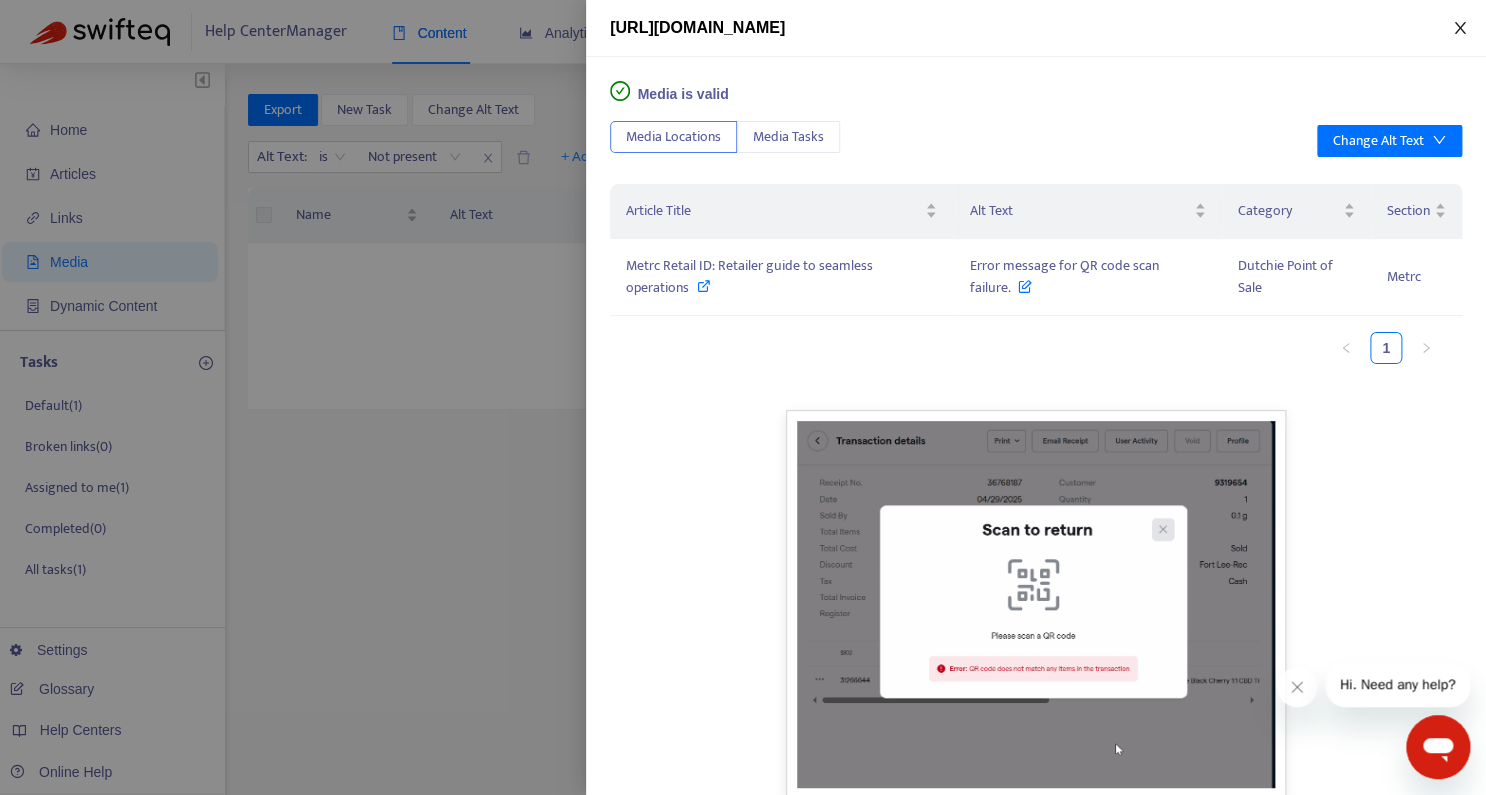 click 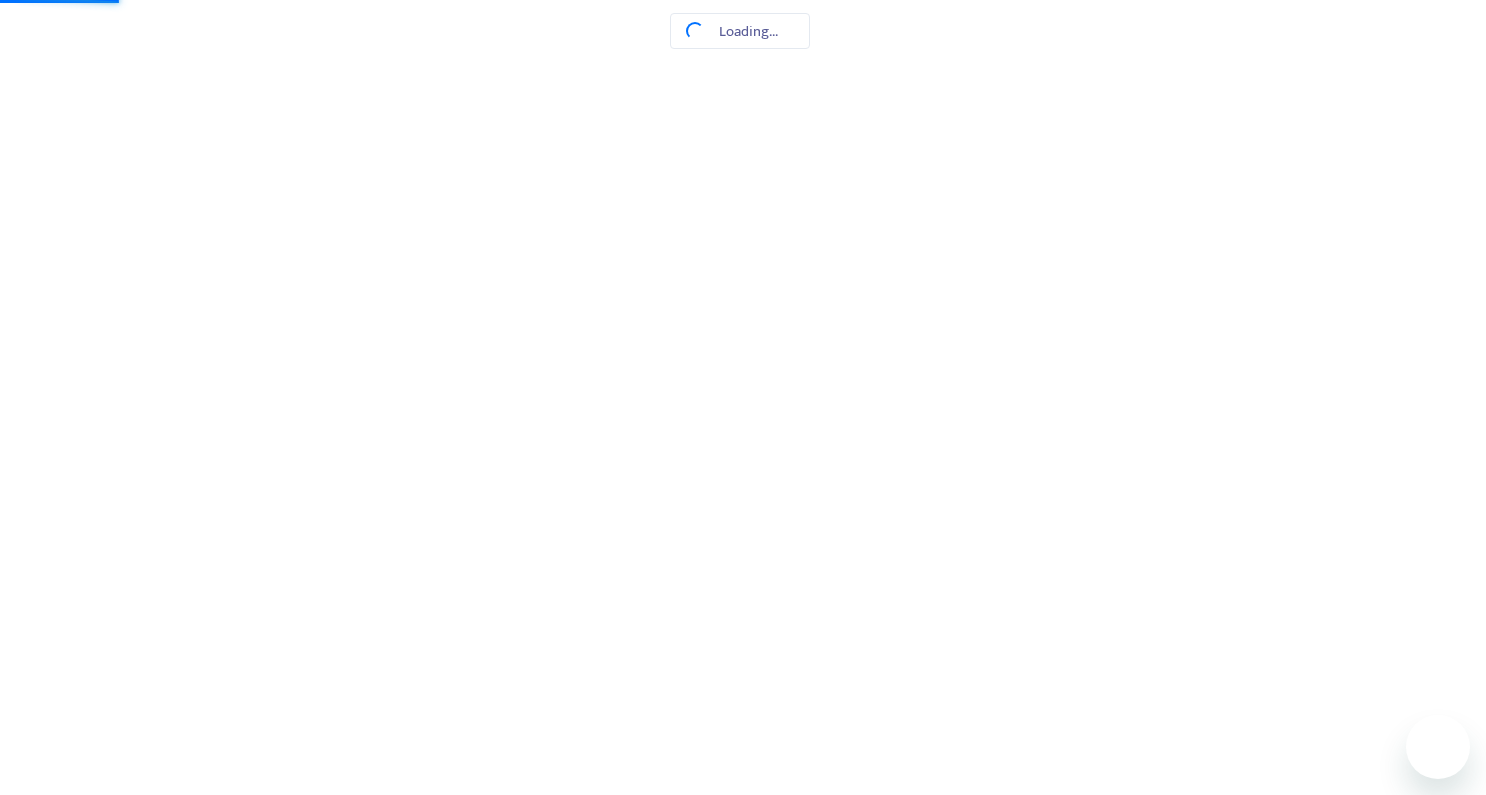 scroll, scrollTop: 0, scrollLeft: 0, axis: both 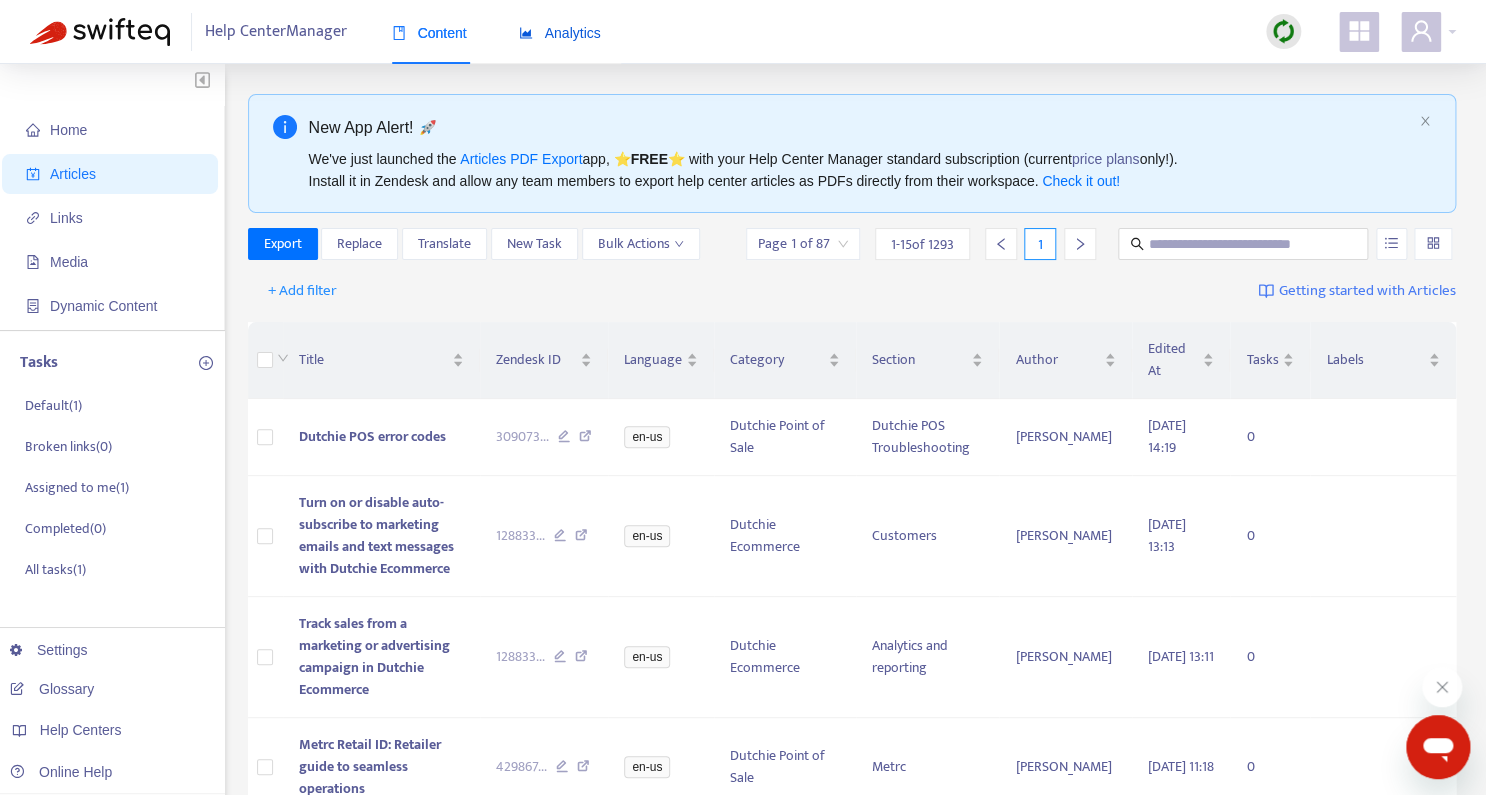 click on "Analytics" at bounding box center [560, 33] 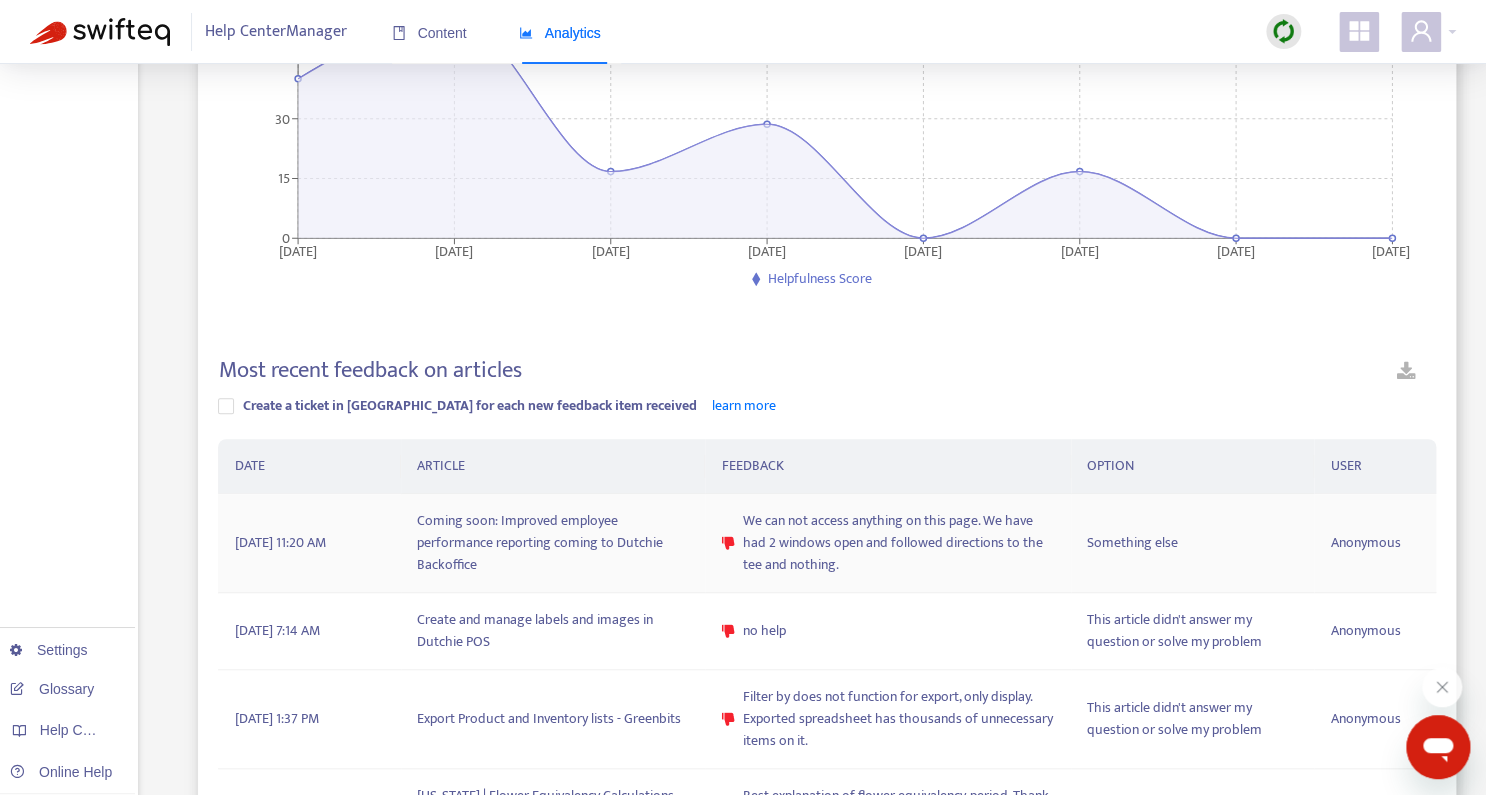 scroll, scrollTop: 0, scrollLeft: 0, axis: both 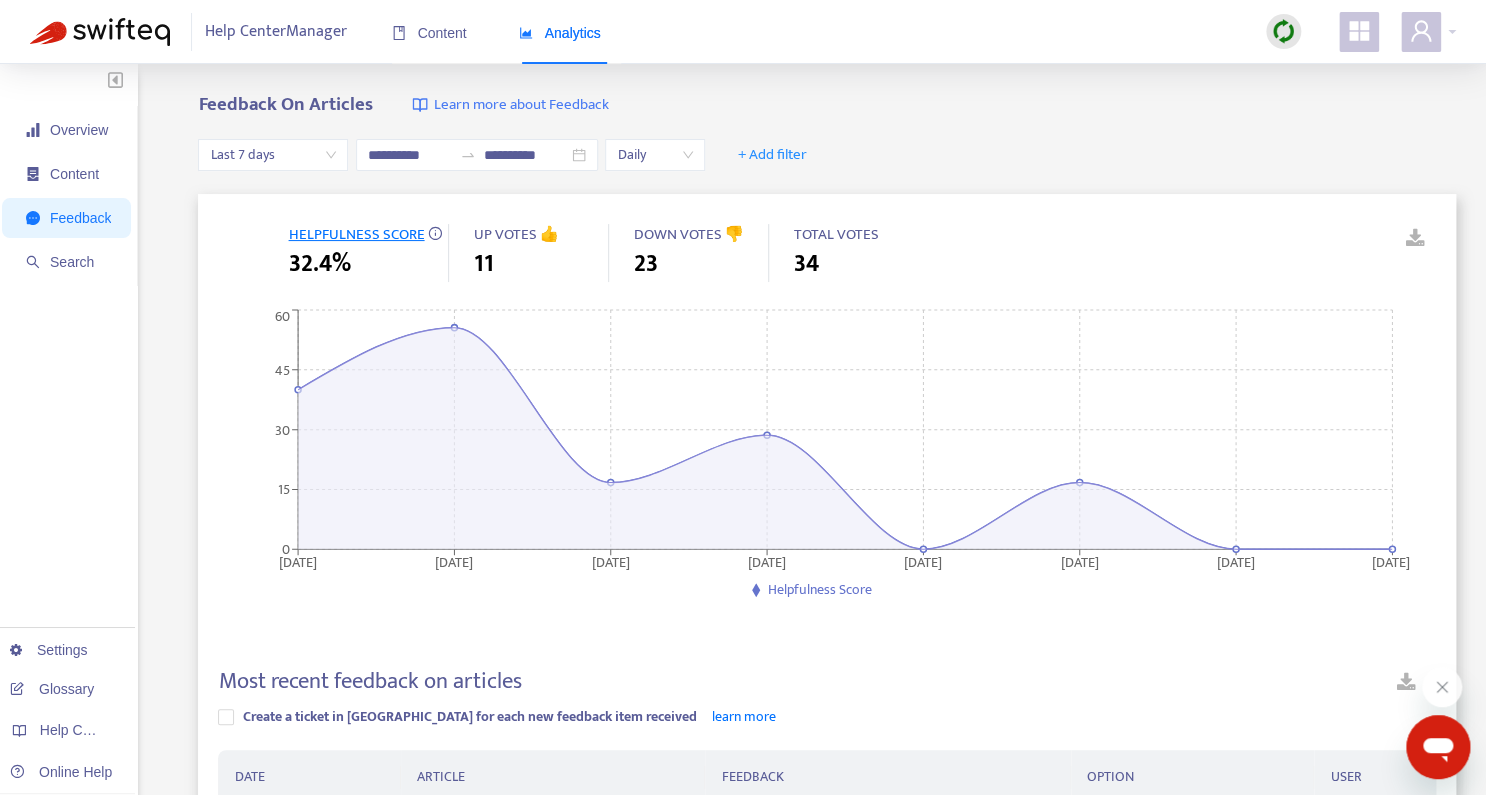click at bounding box center [100, 32] 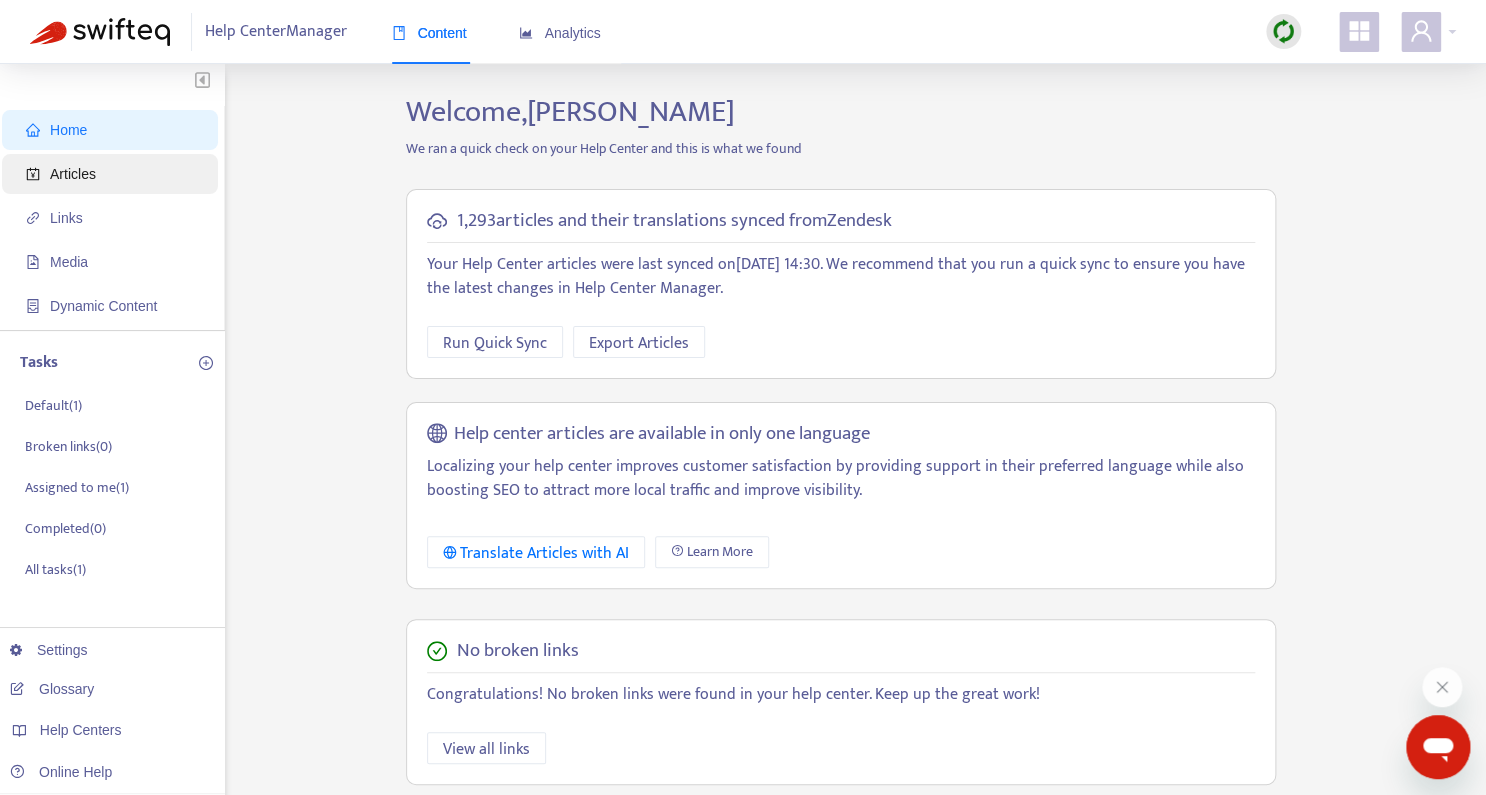 click on "Articles" at bounding box center [114, 174] 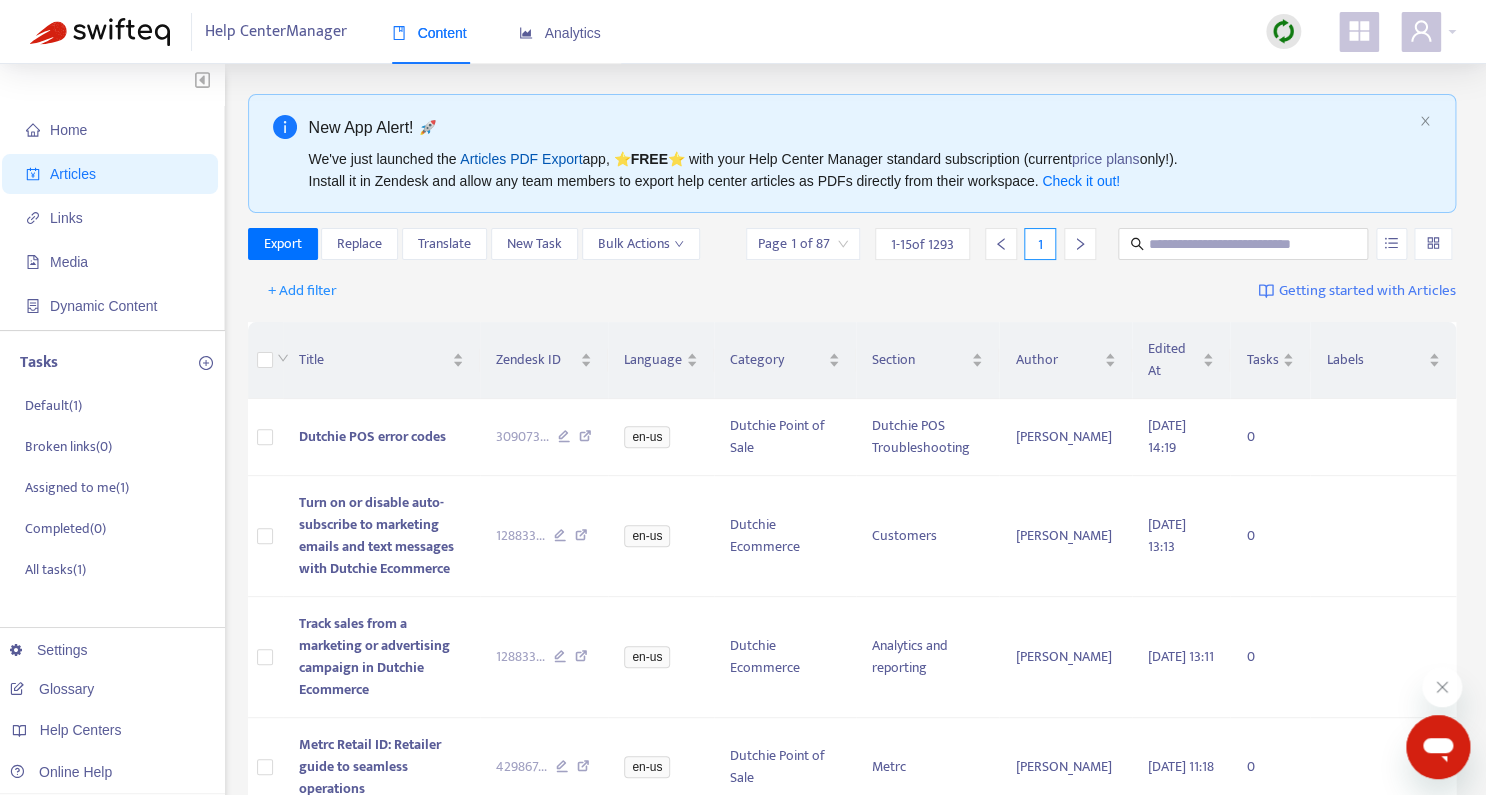 click on "Articles PDF Export" at bounding box center [521, 159] 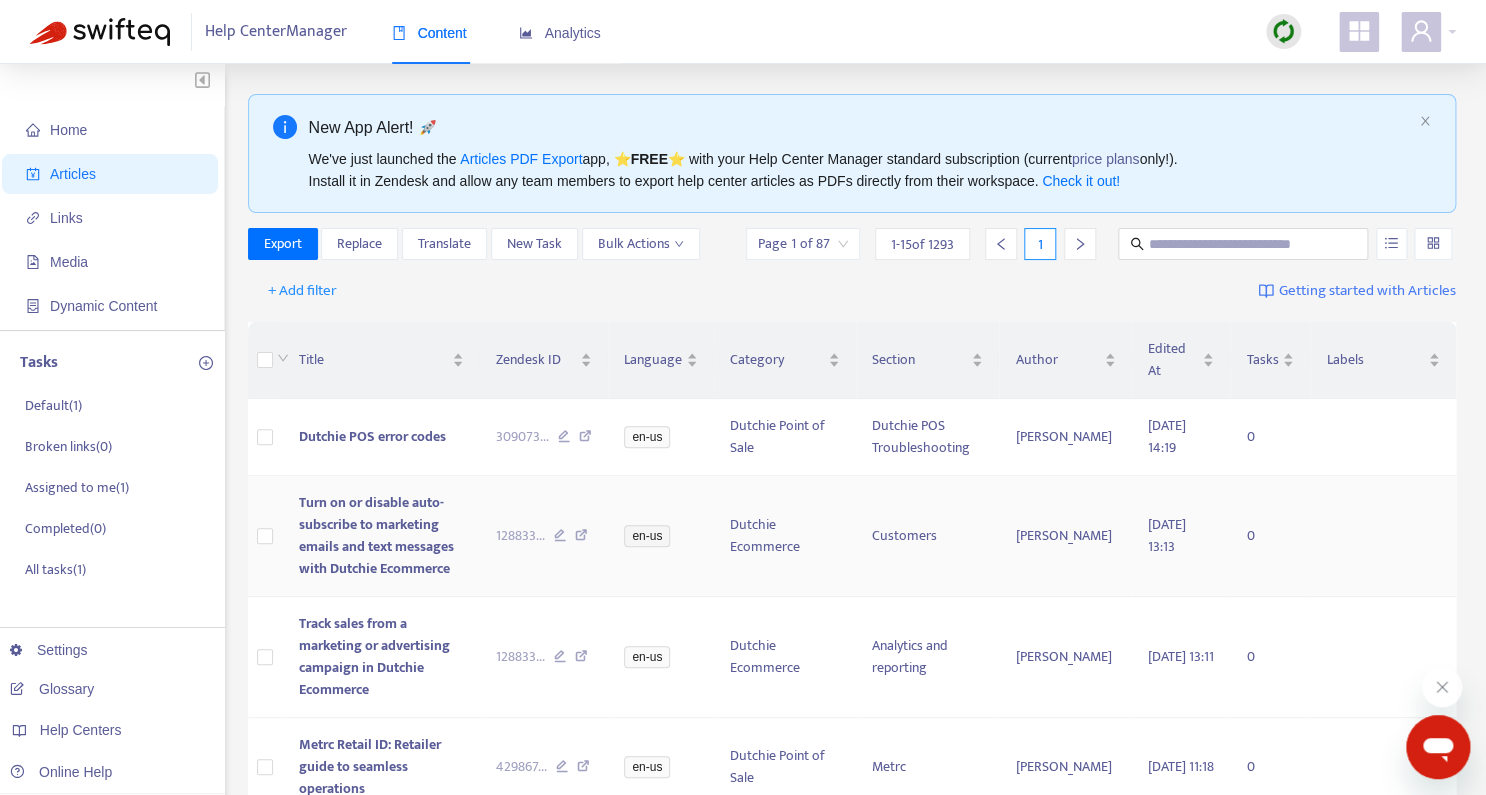 click on "en-us" at bounding box center (661, 536) 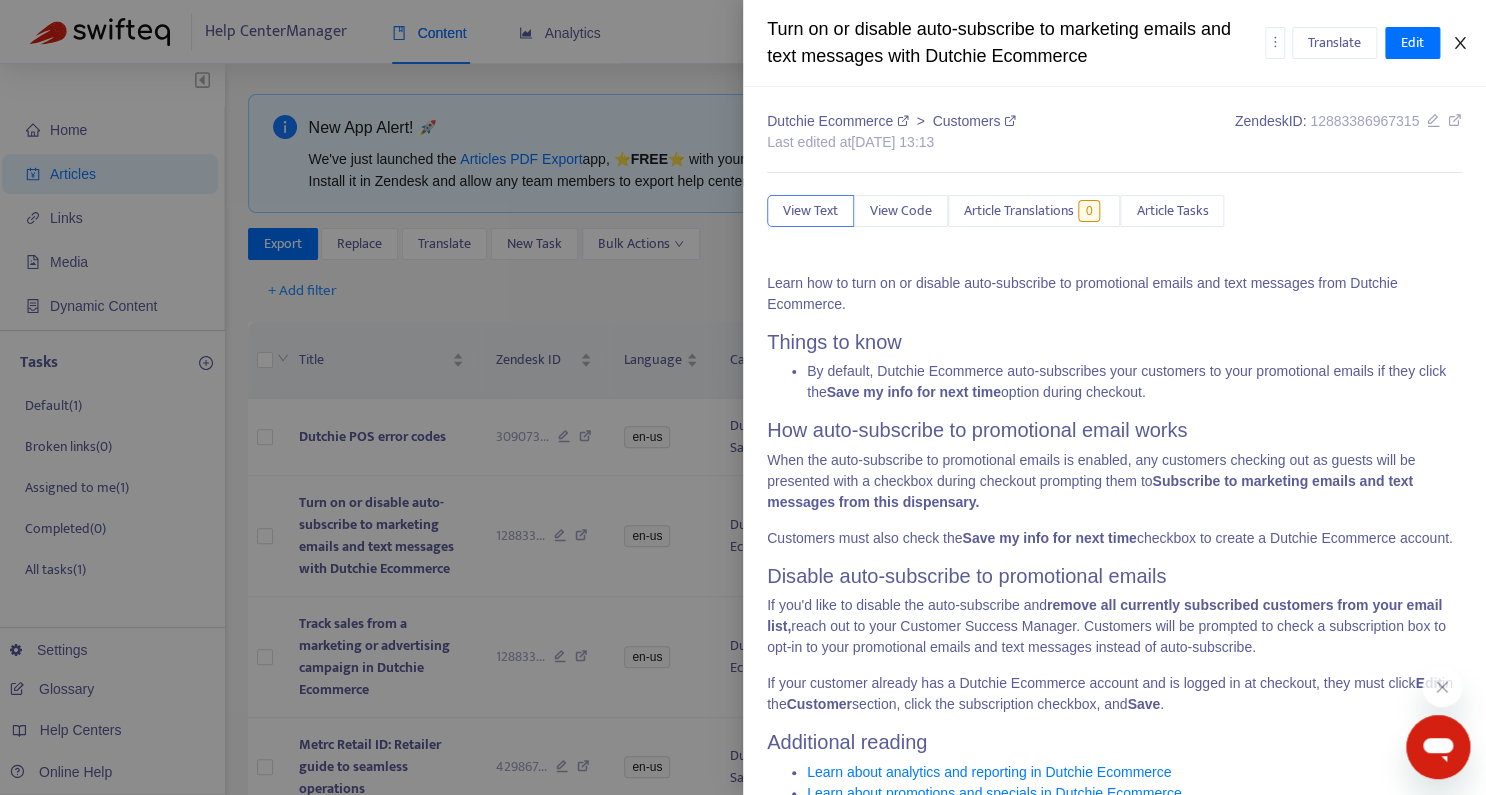 click 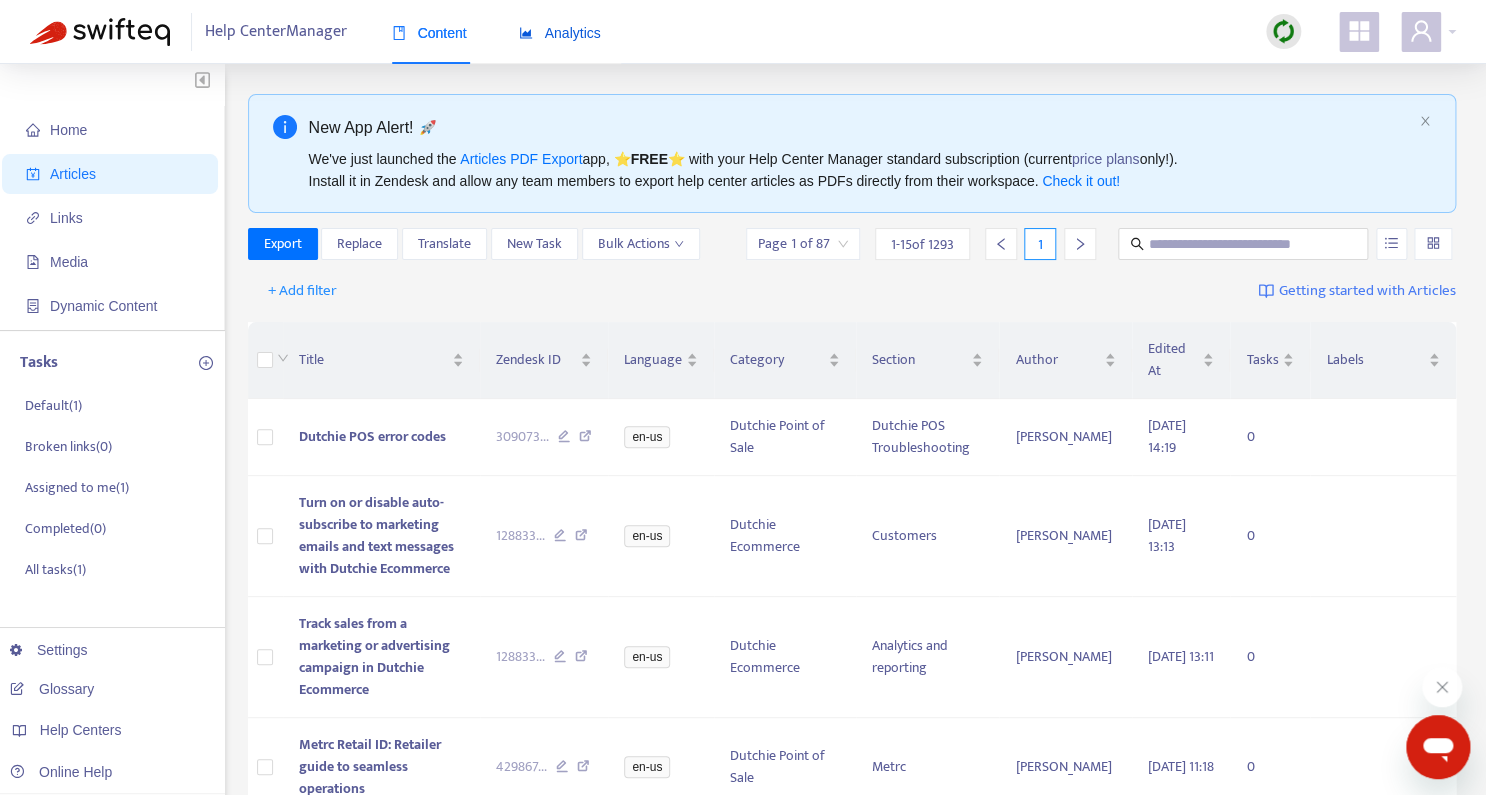 click on "Analytics" at bounding box center (560, 33) 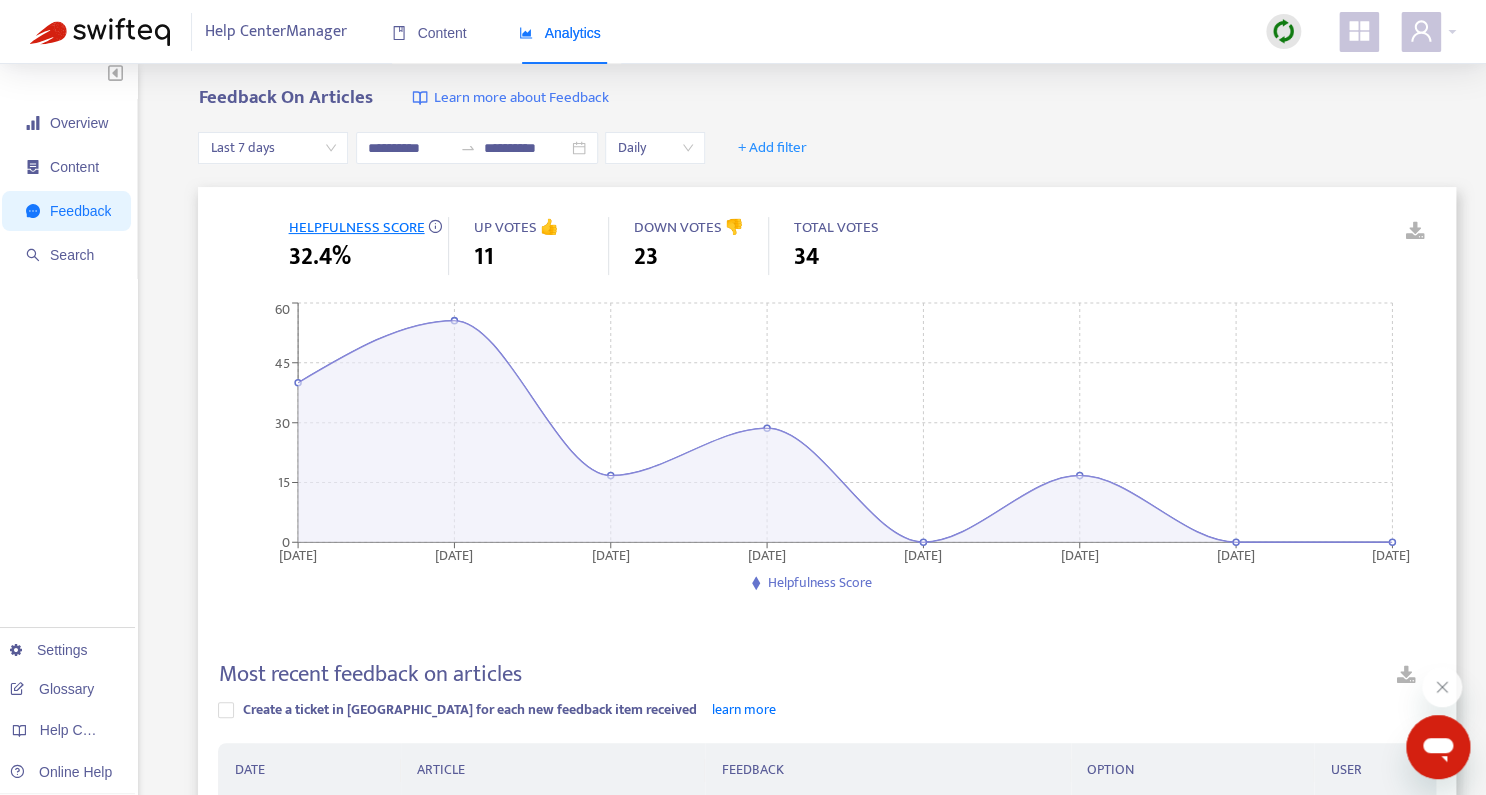 scroll, scrollTop: 0, scrollLeft: 0, axis: both 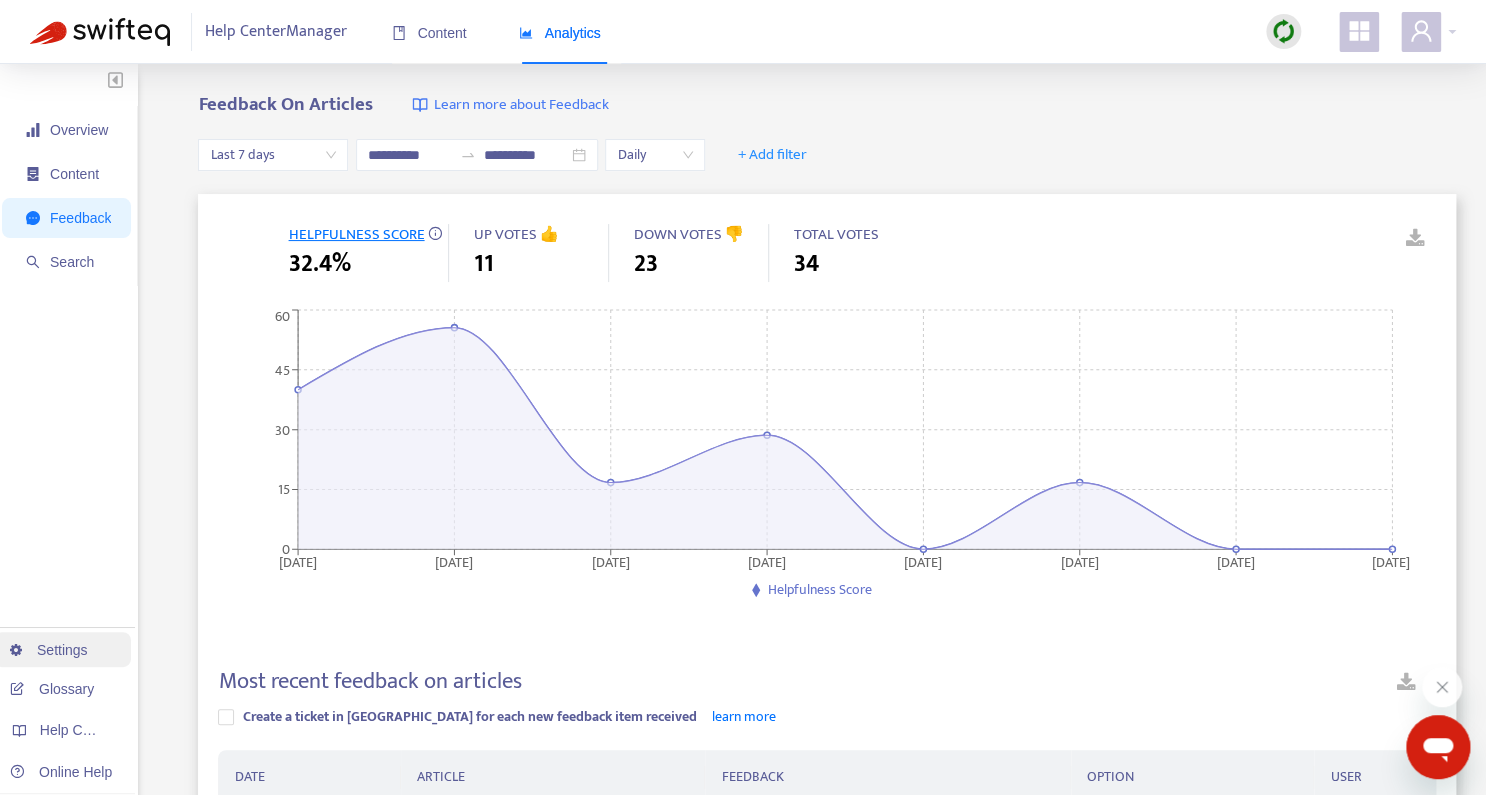 click on "Settings" at bounding box center [49, 650] 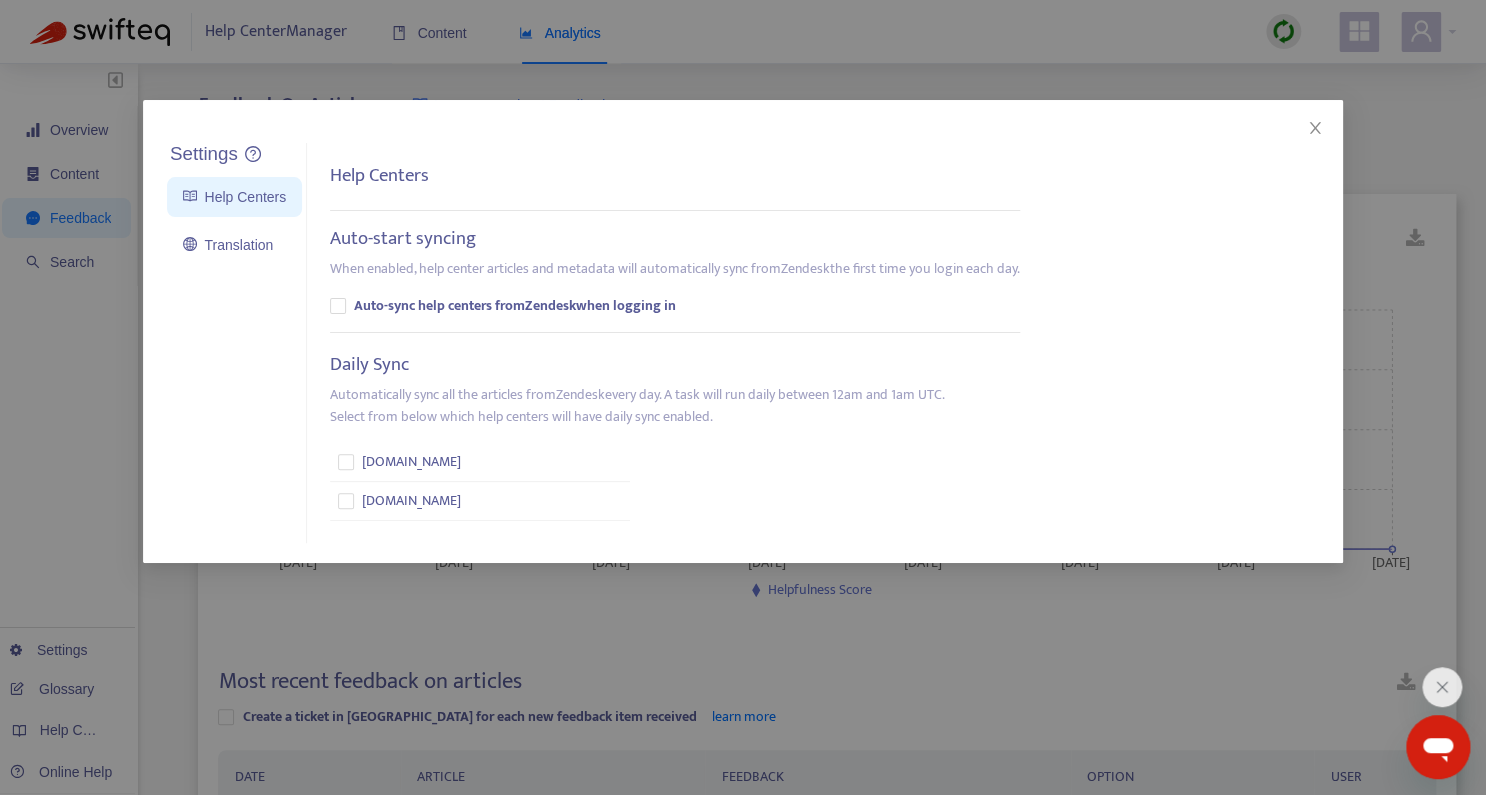 click on "Settings  Help Centers Translation Settings  Help Centers Auto-start syncing When enabled, help center articles and metadata will automatically sync from  Zendesk  the first time you login each day. Auto-sync help centers from  Zendesk  when logging in Daily Sync Automatically sync all the articles from  Zendesk  every day. A task will run daily between 12am and 1am UTC. Select from below which help centers will have daily sync enabled.   [DOMAIN_NAME] [DOMAIN_NAME]" at bounding box center (743, 397) 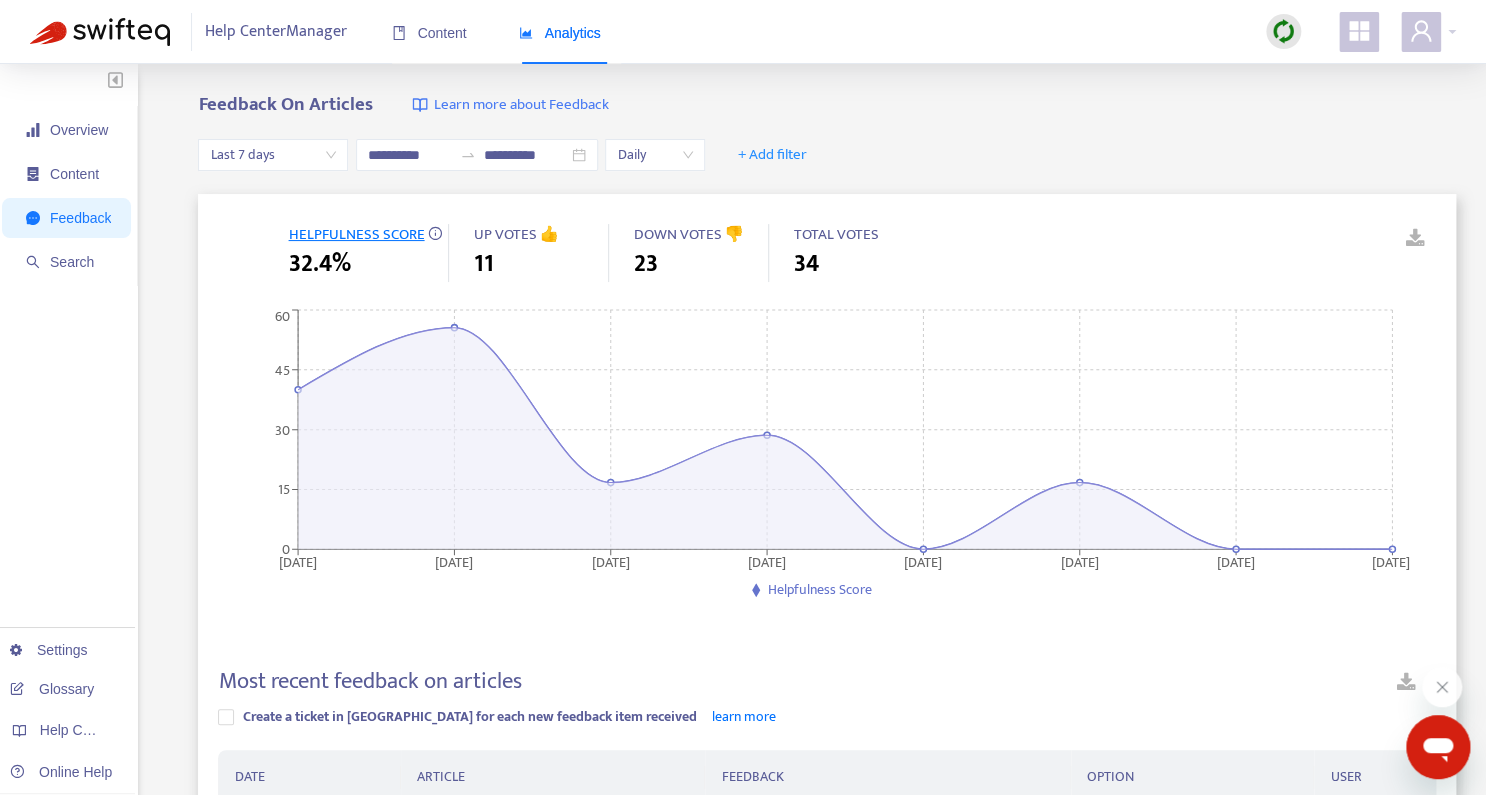 click at bounding box center [1283, 31] 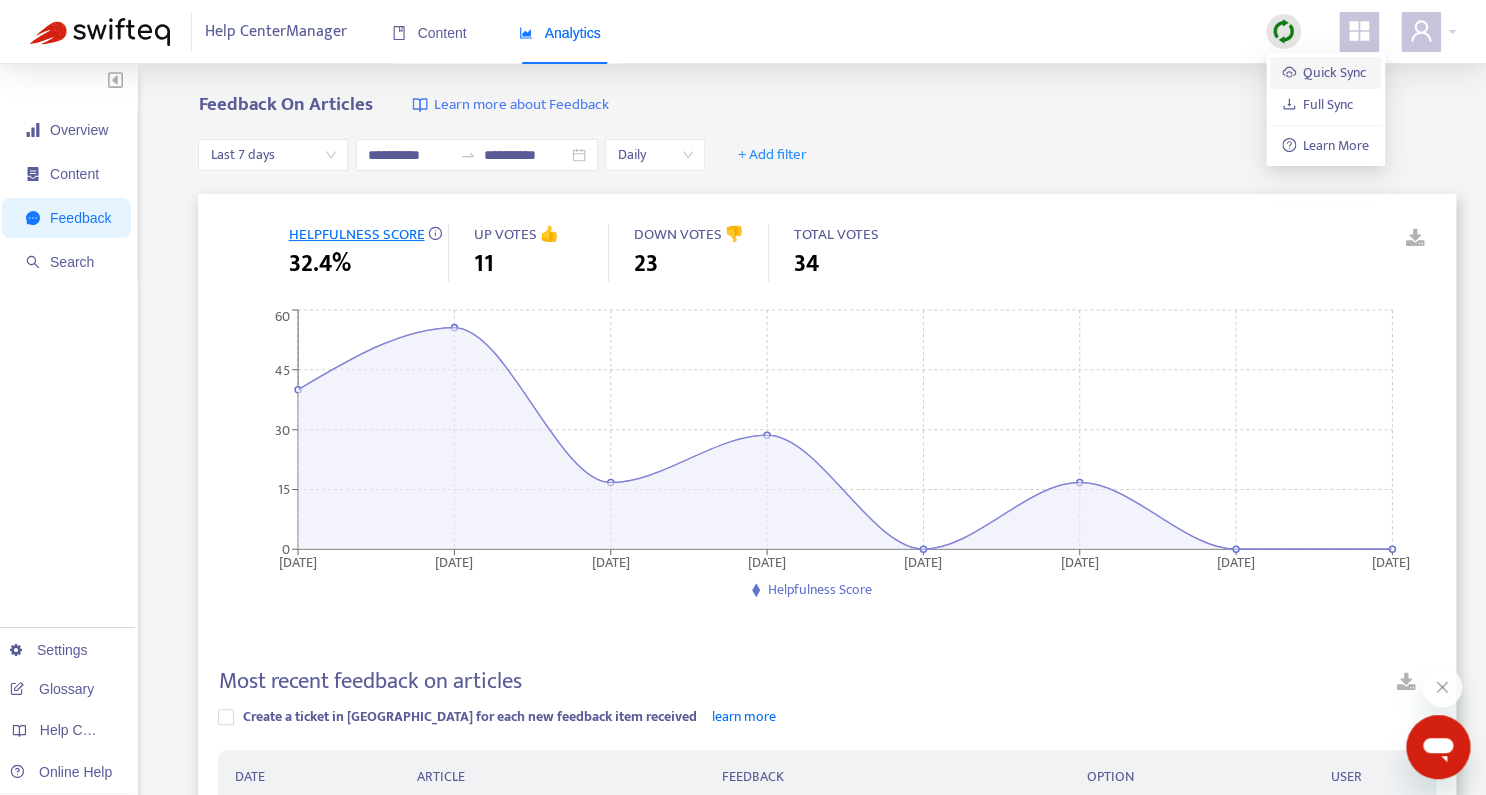 click on "Quick Sync" at bounding box center [1324, 72] 